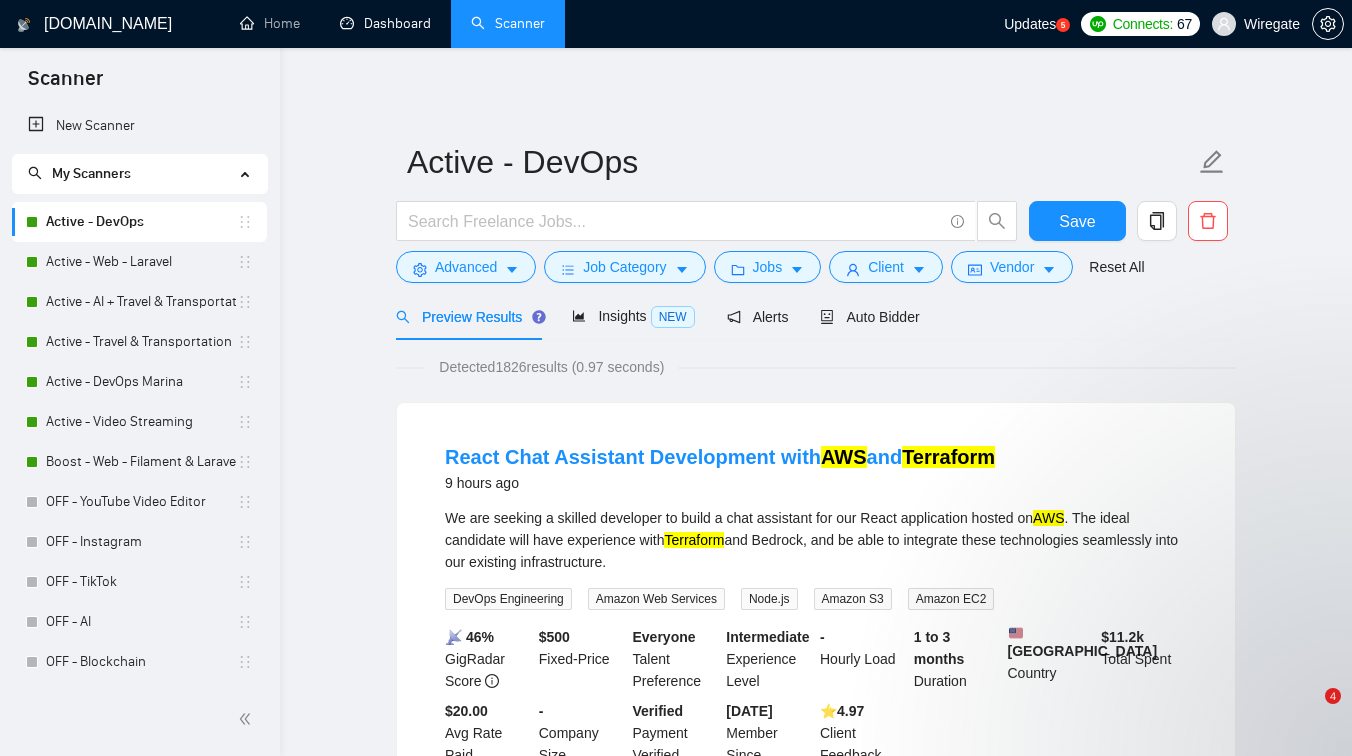 scroll, scrollTop: 0, scrollLeft: 0, axis: both 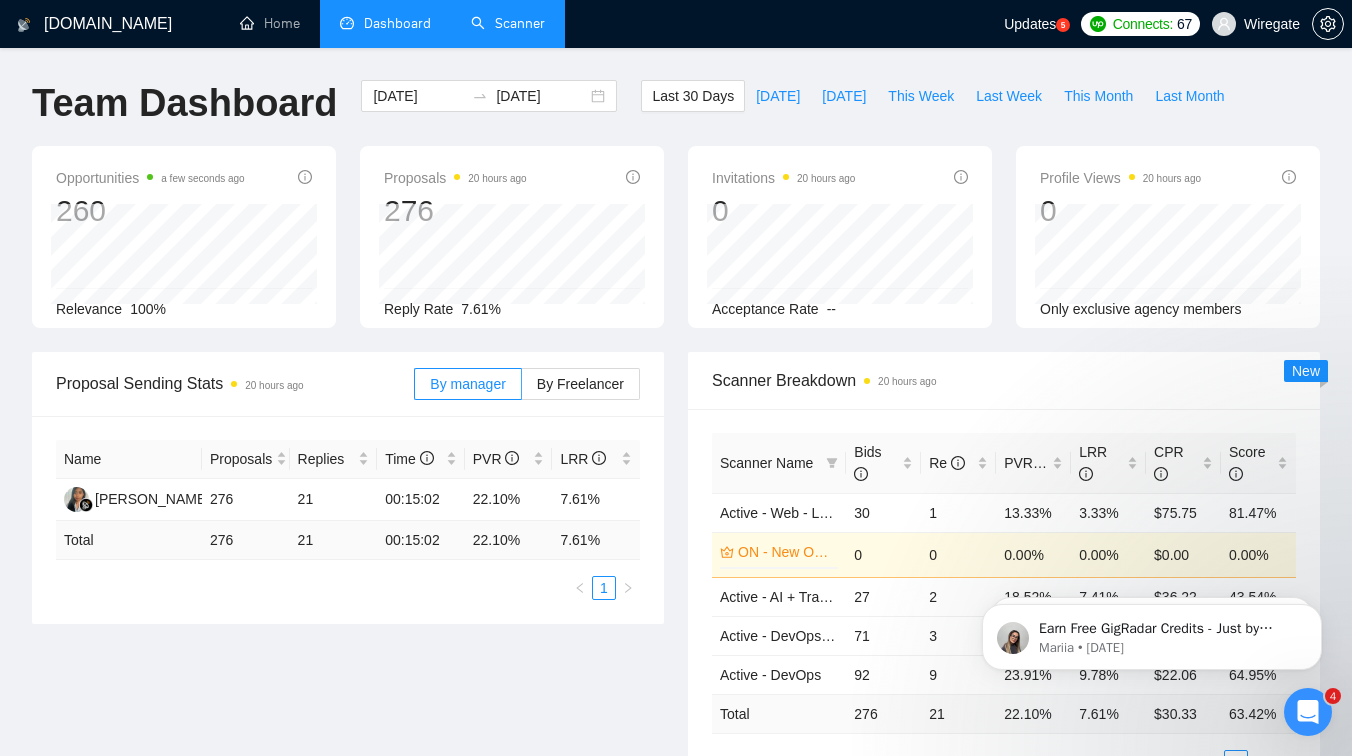 click on "Scanner" at bounding box center (508, 23) 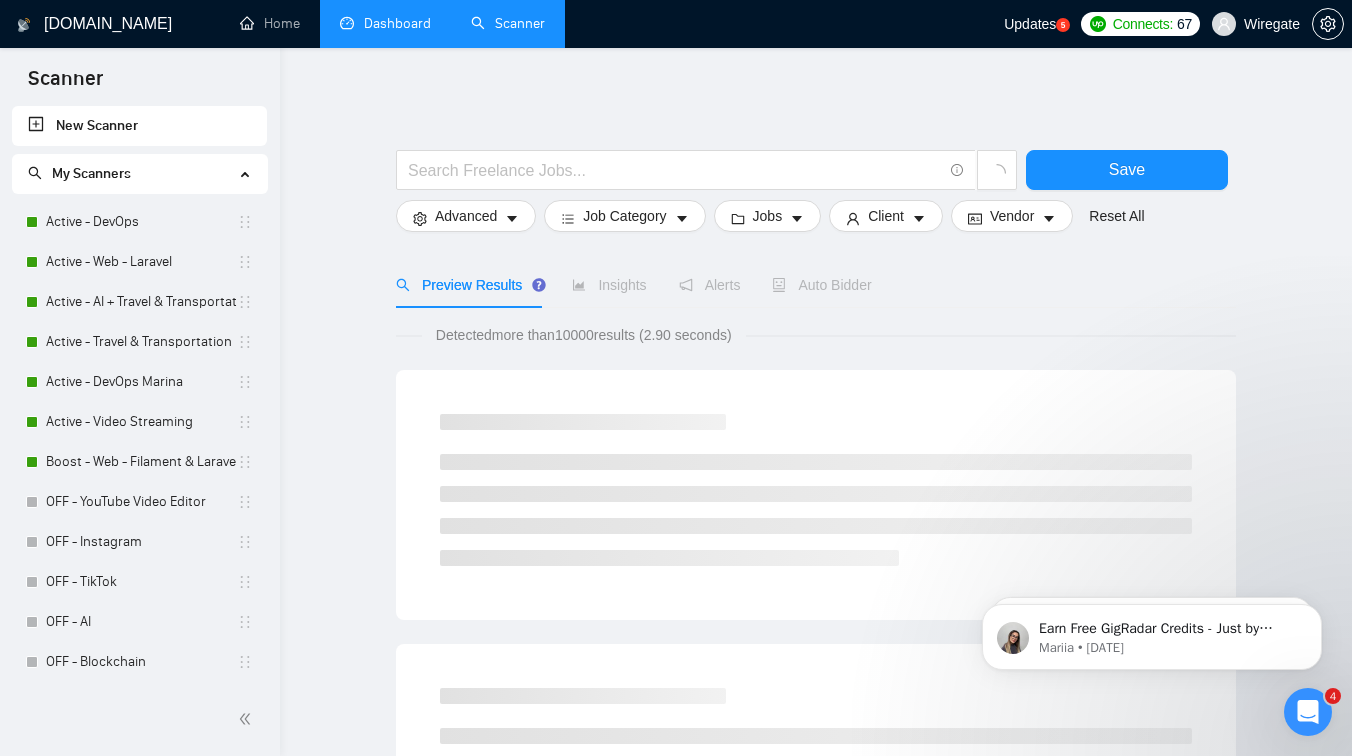 click on "Dashboard" at bounding box center [385, 23] 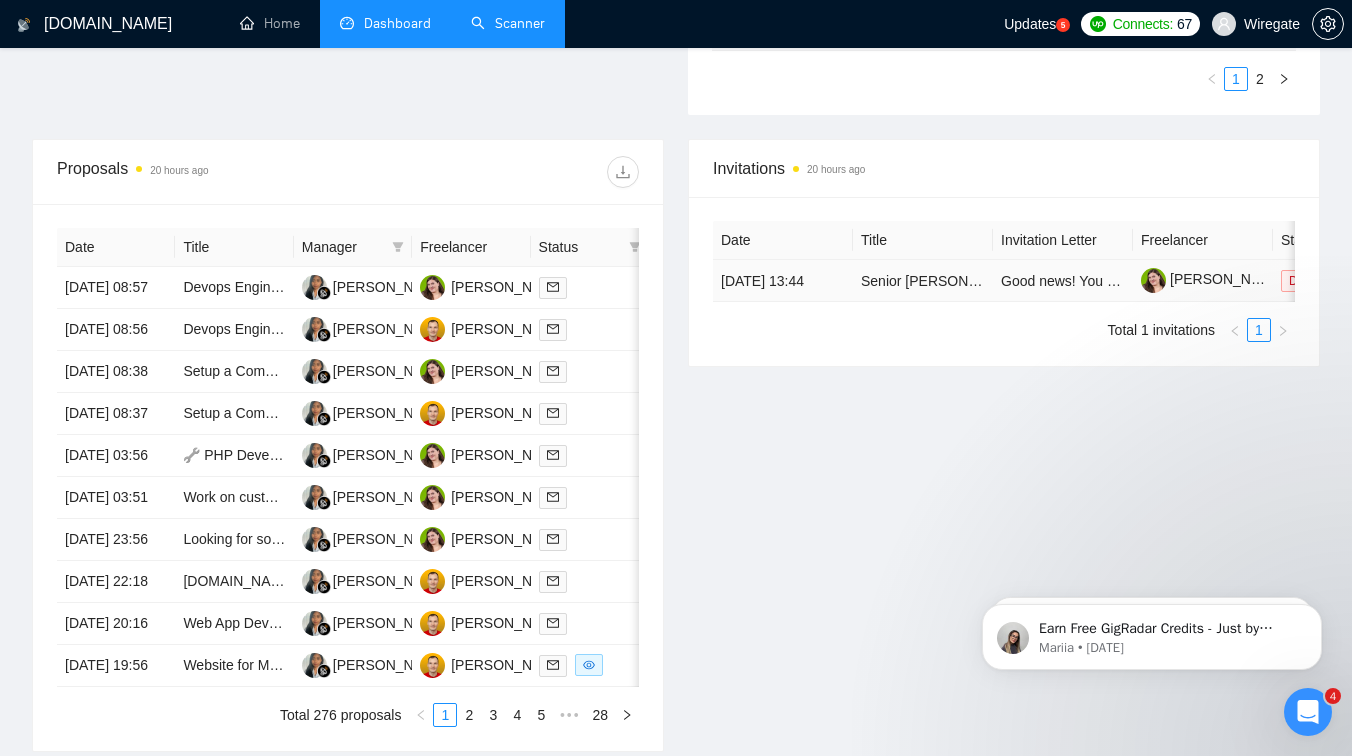 scroll, scrollTop: 187, scrollLeft: 0, axis: vertical 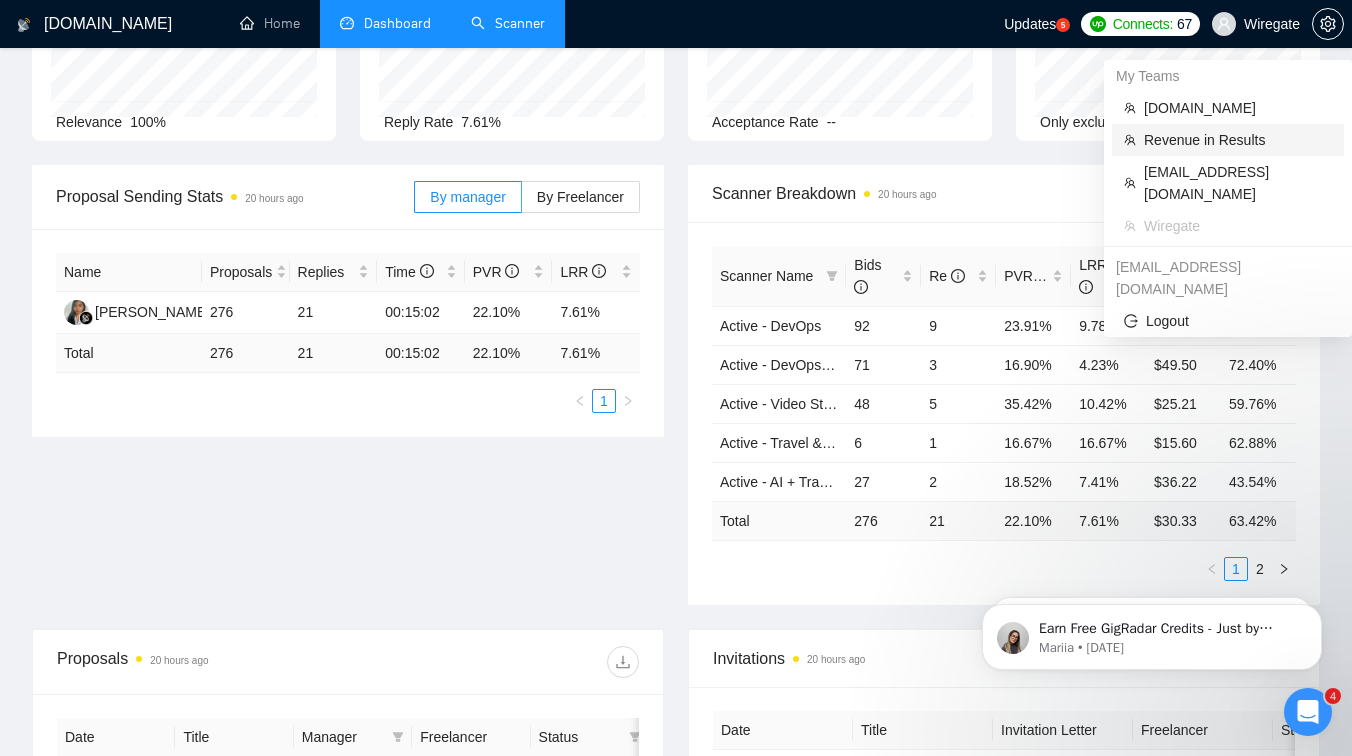 click on "Revenue in Results" at bounding box center [1238, 140] 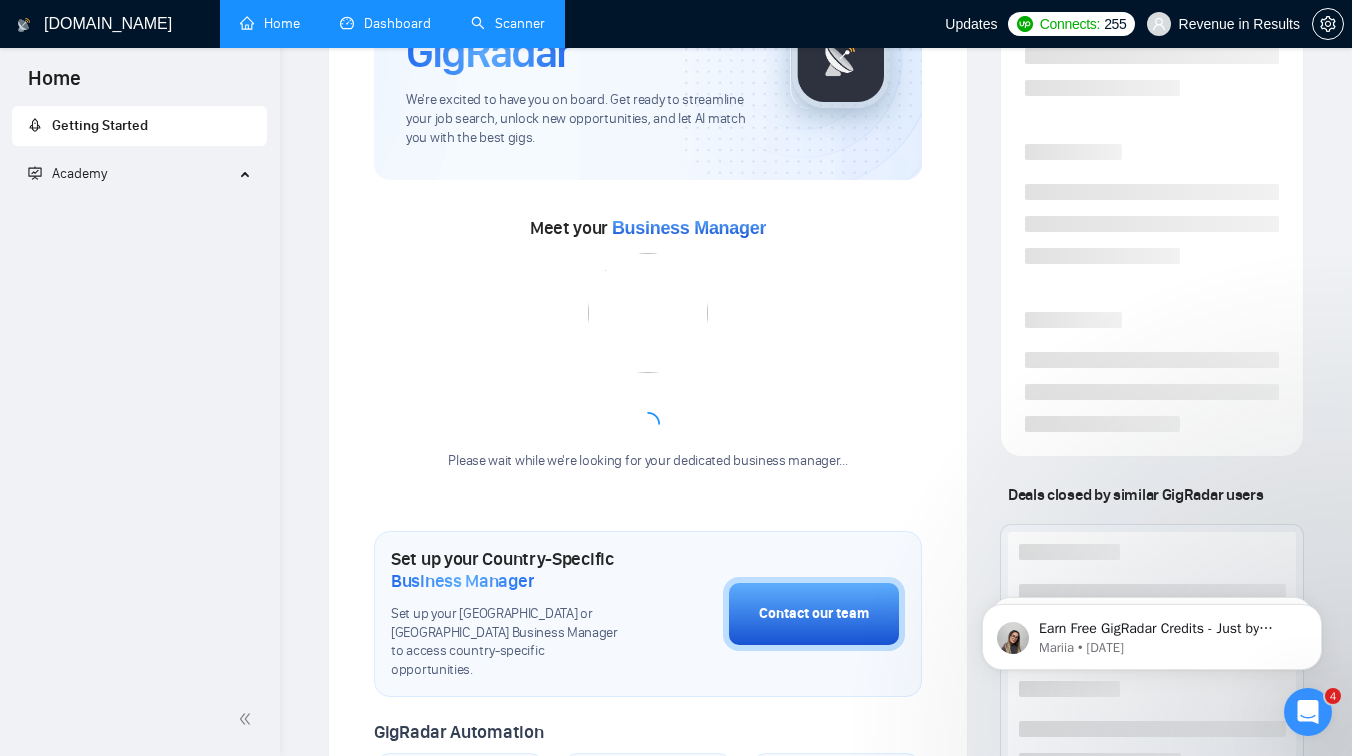 scroll, scrollTop: 0, scrollLeft: 0, axis: both 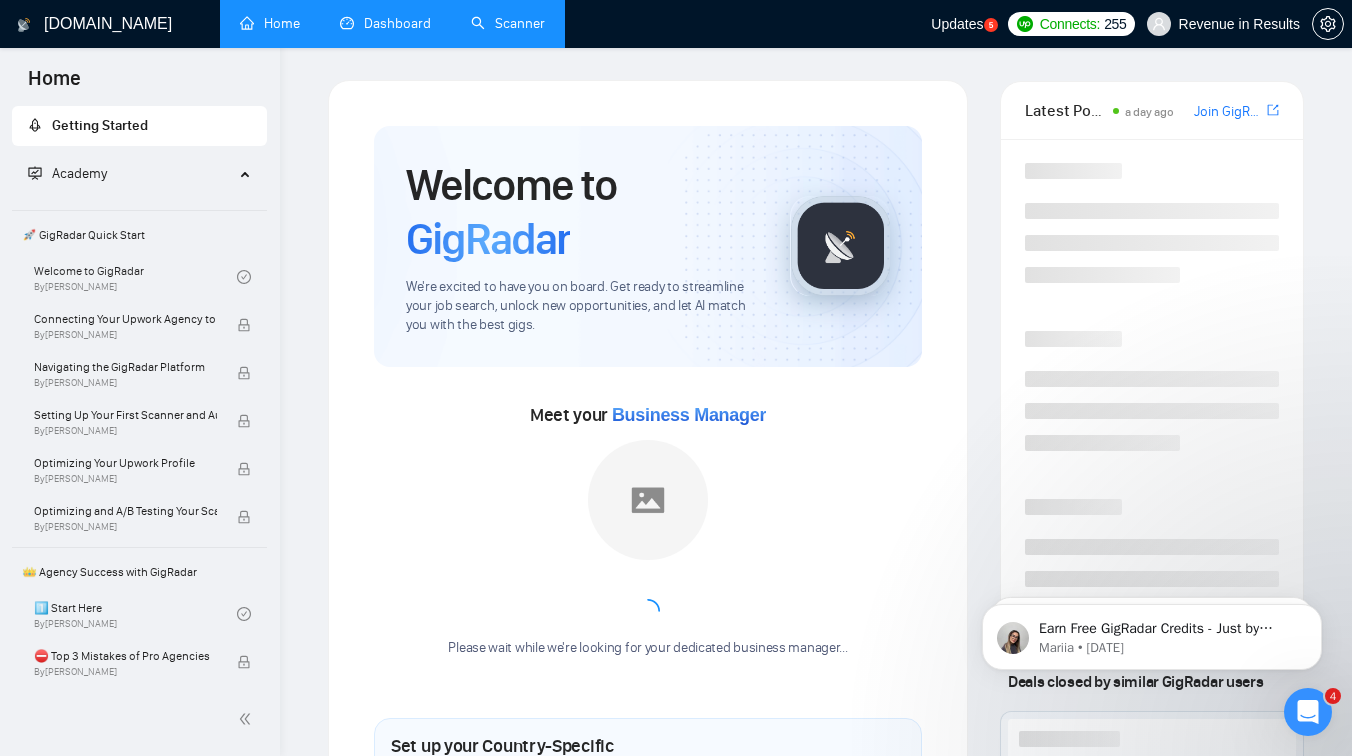 click on "Dashboard" at bounding box center (385, 23) 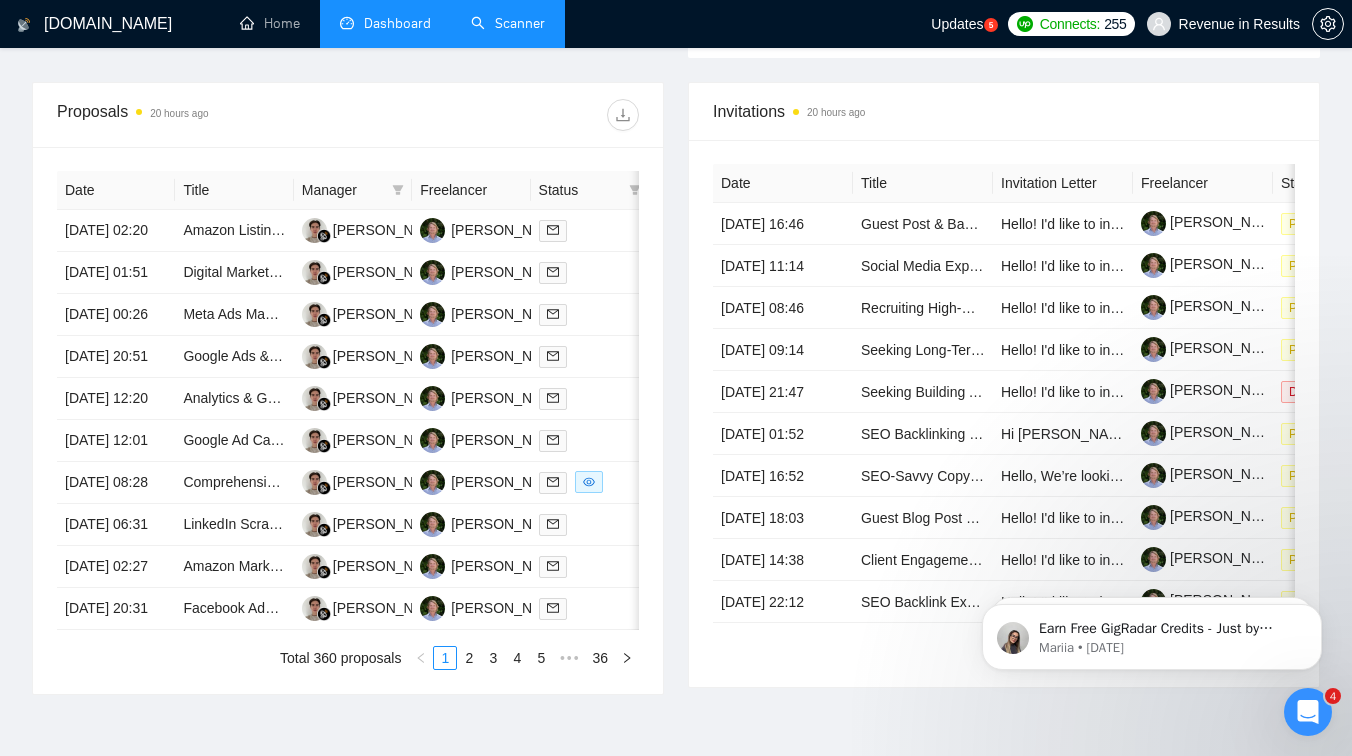 scroll, scrollTop: 1002, scrollLeft: 0, axis: vertical 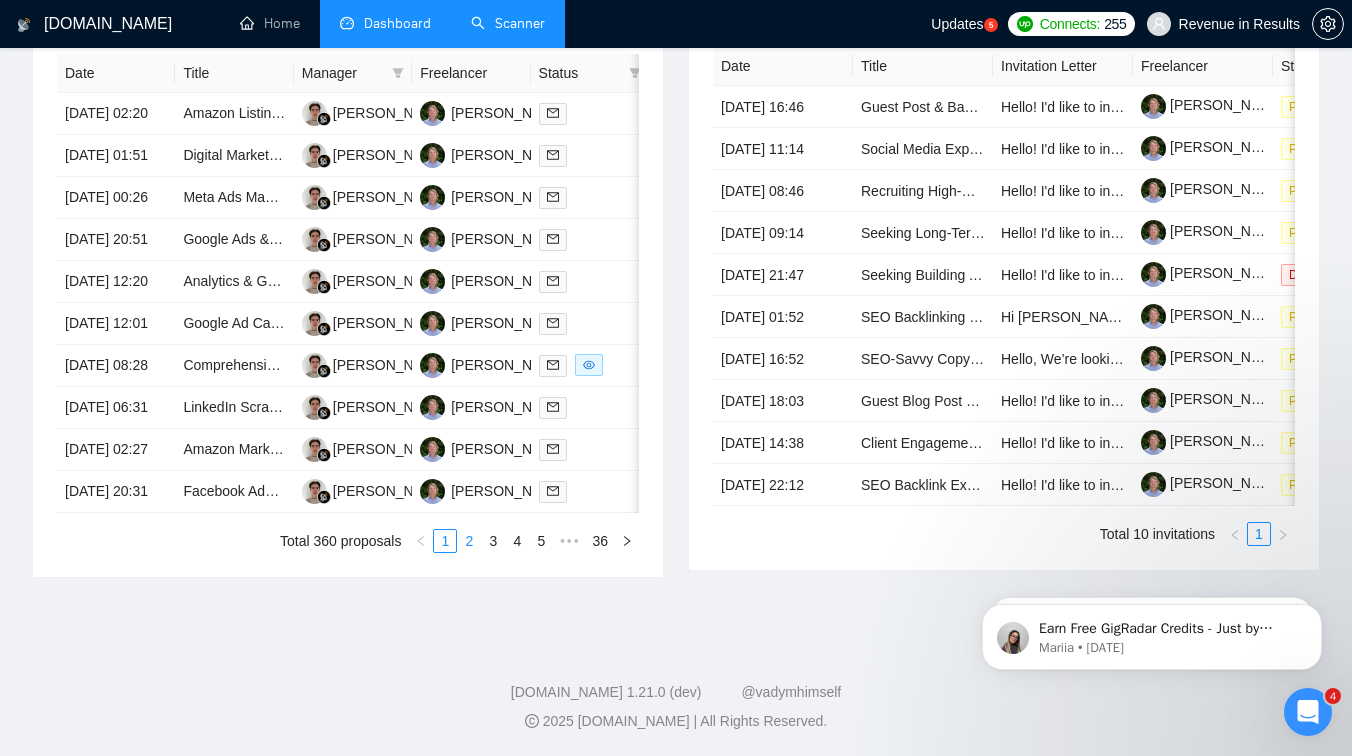click on "2" at bounding box center [469, 541] 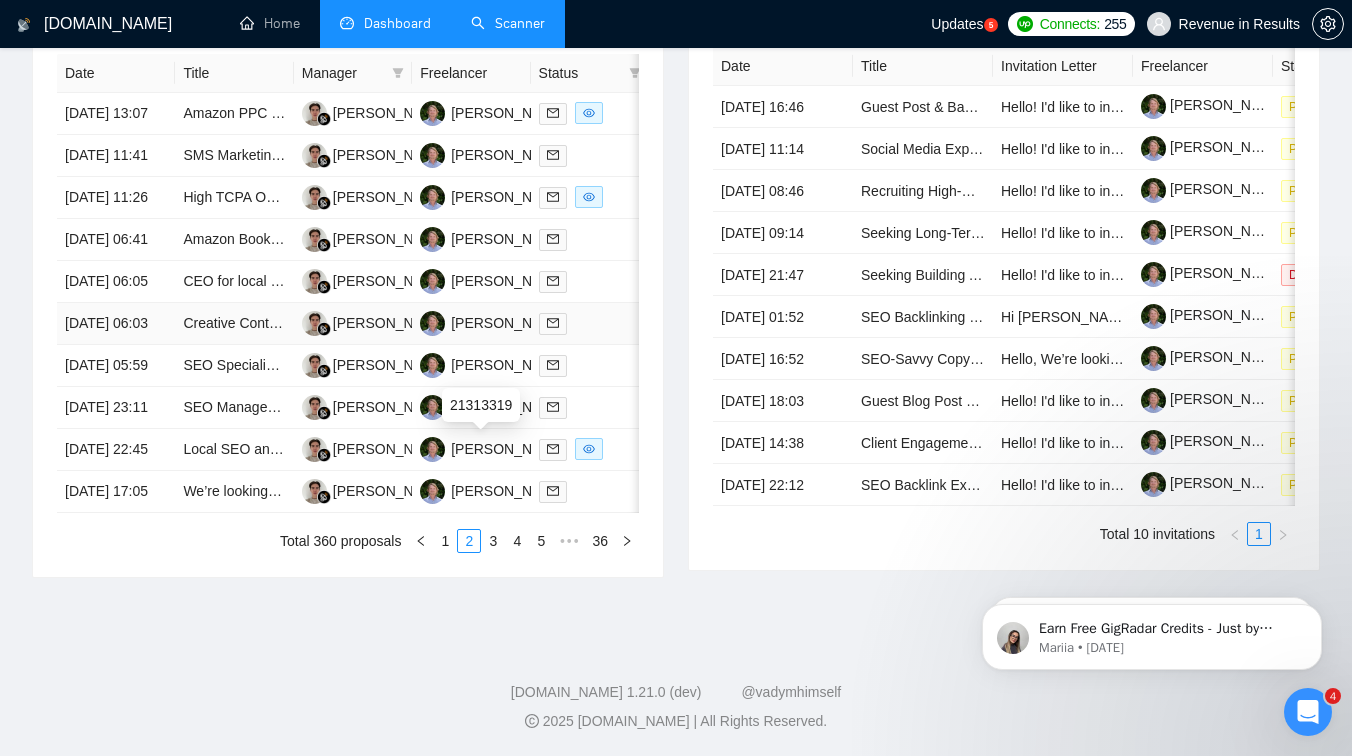 scroll, scrollTop: 909, scrollLeft: 0, axis: vertical 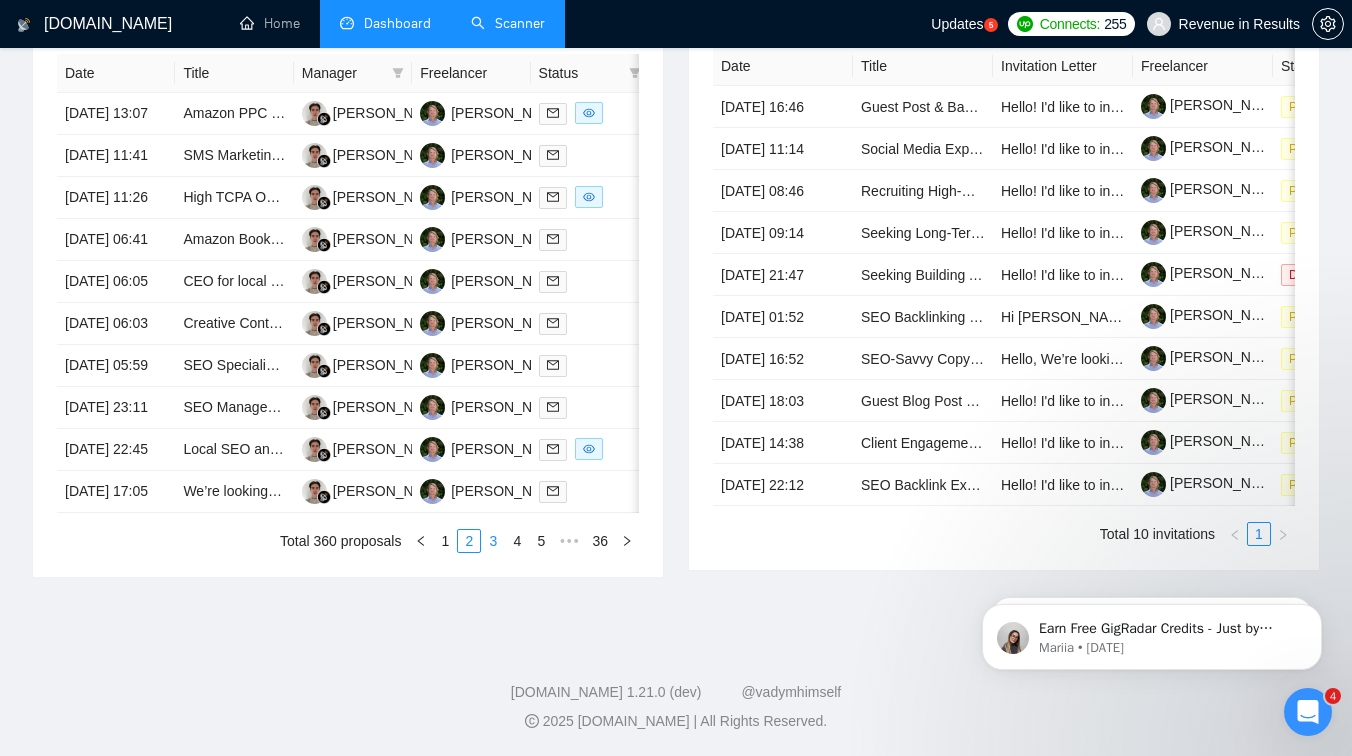 click on "3" at bounding box center [493, 541] 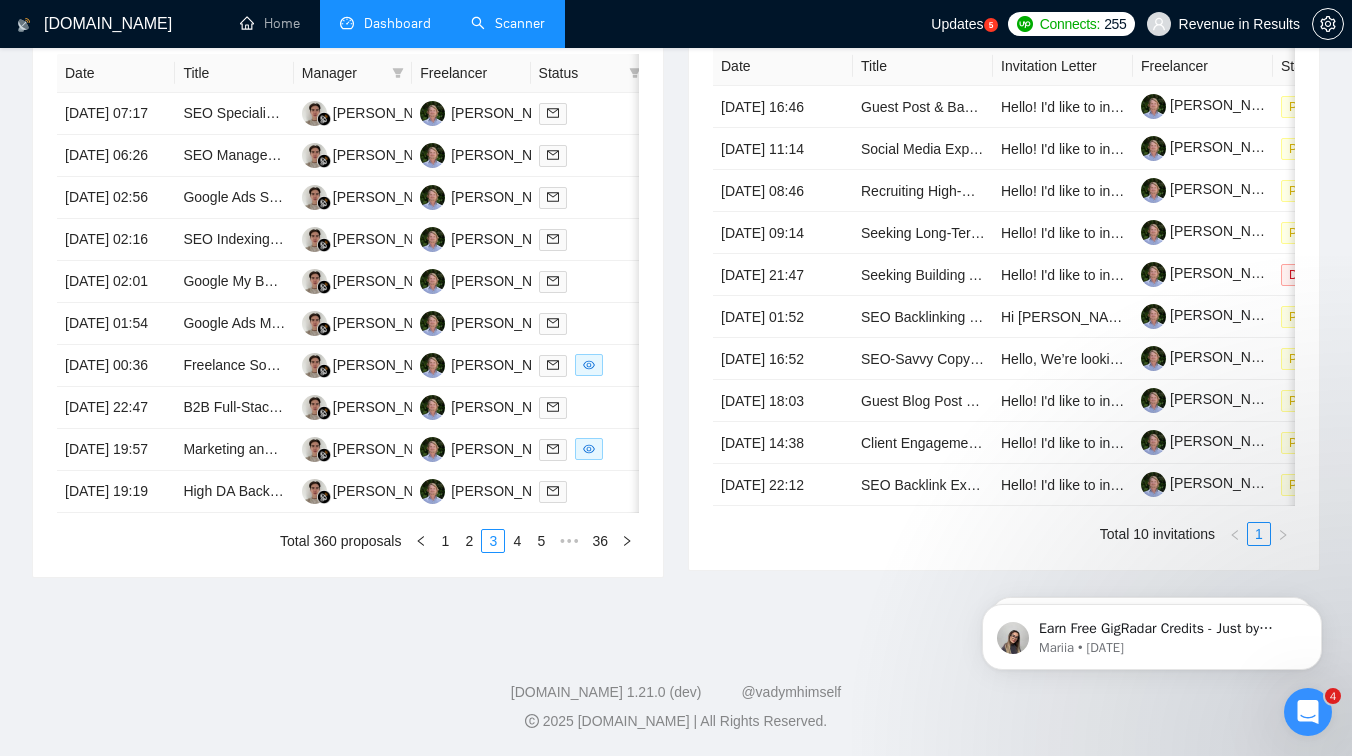 scroll, scrollTop: 1002, scrollLeft: 0, axis: vertical 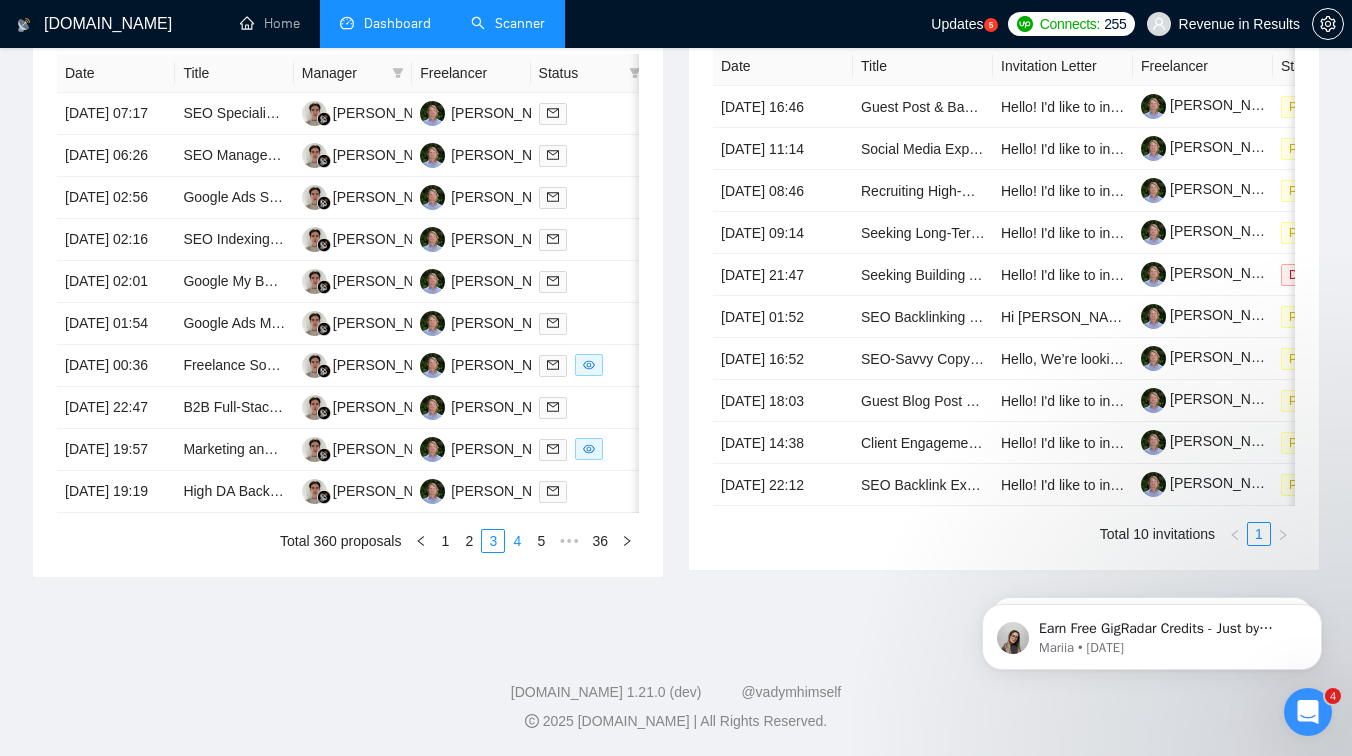 click on "4" at bounding box center [517, 541] 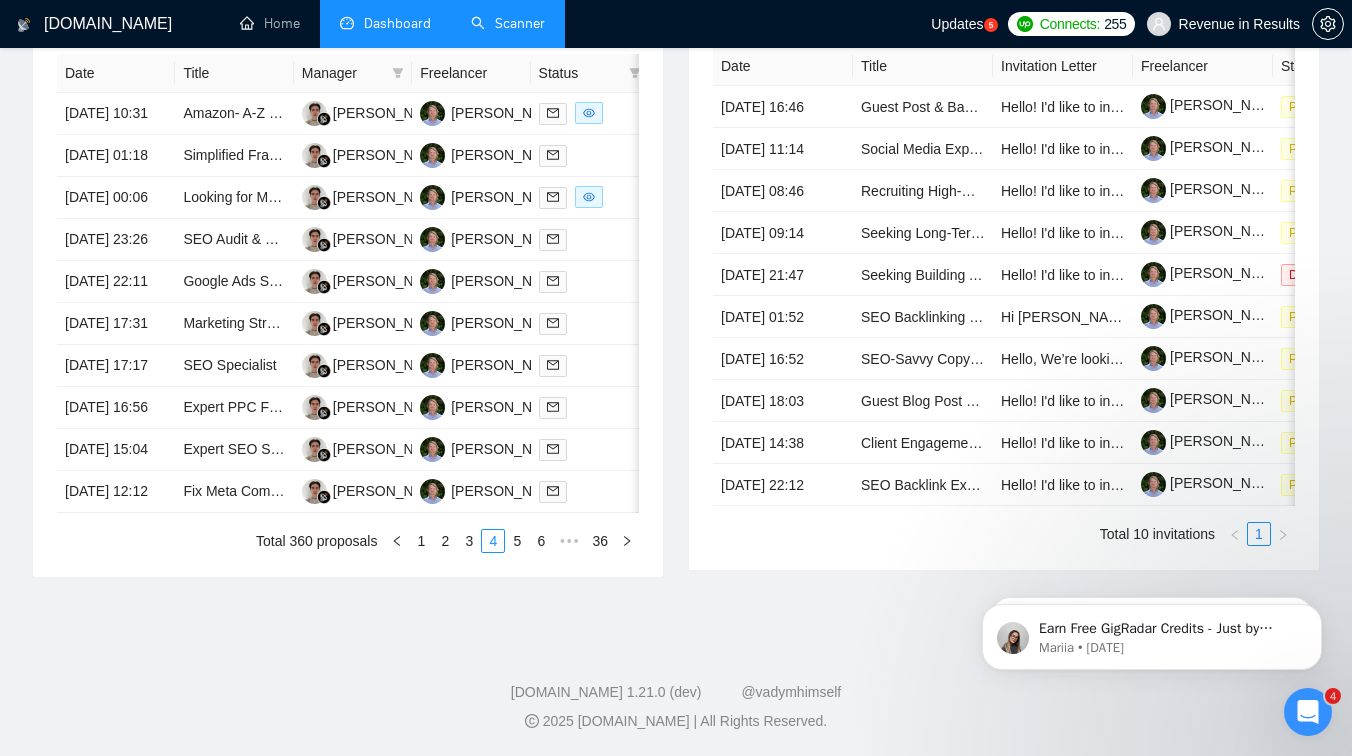 scroll, scrollTop: 858, scrollLeft: 0, axis: vertical 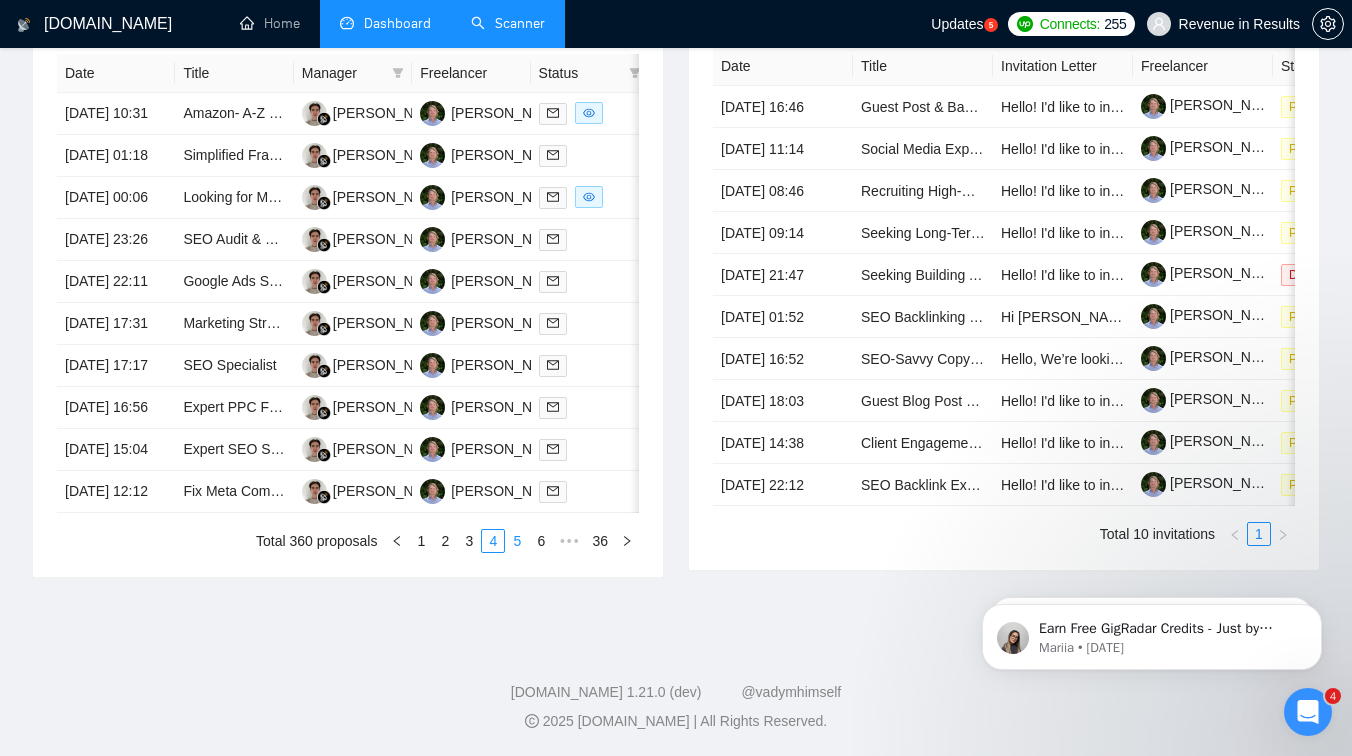 click on "5" at bounding box center [517, 541] 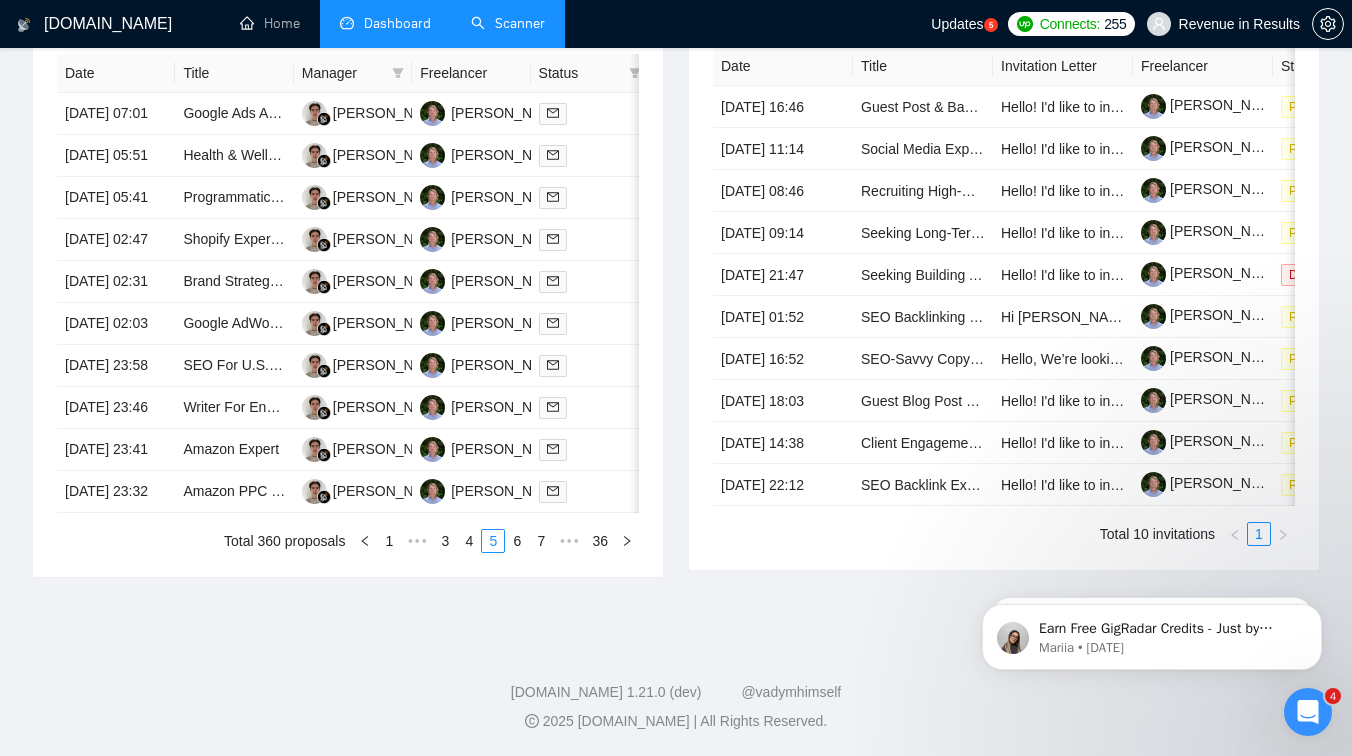 scroll, scrollTop: 1002, scrollLeft: 0, axis: vertical 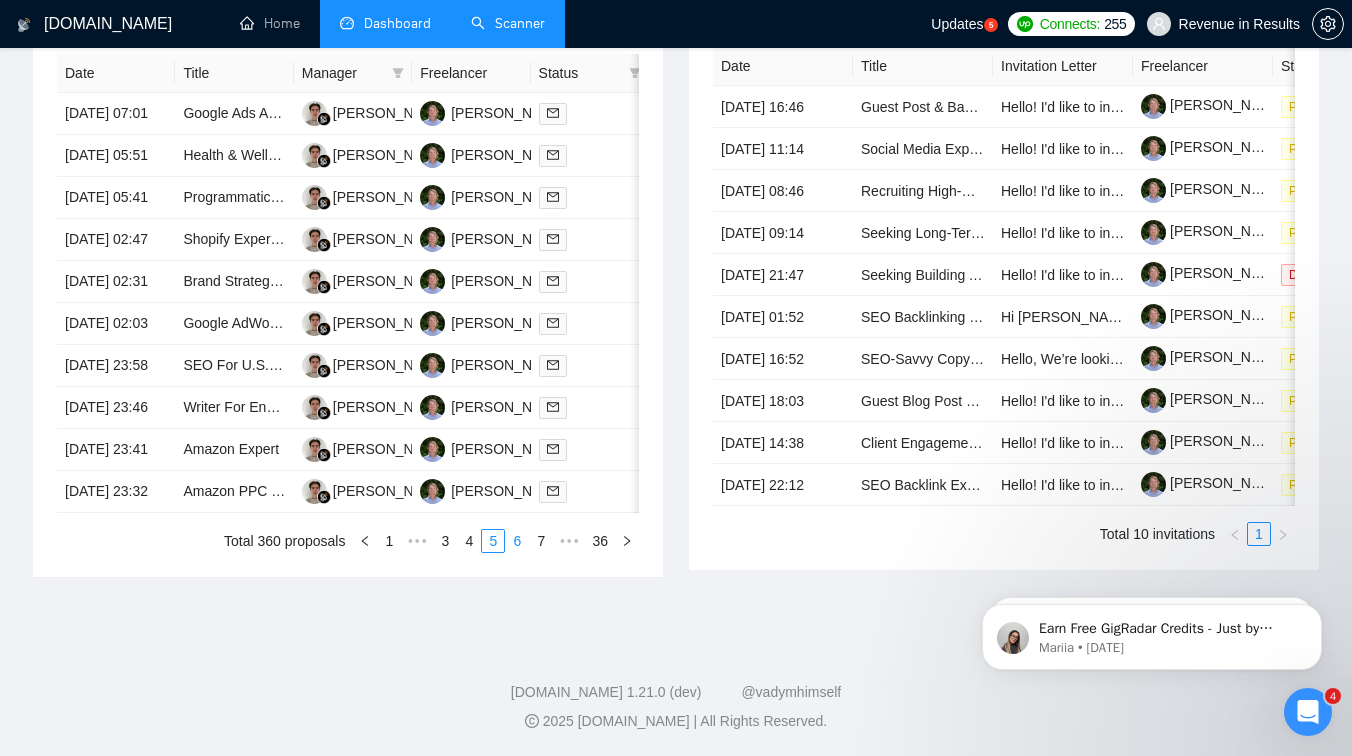 click on "6" at bounding box center [517, 541] 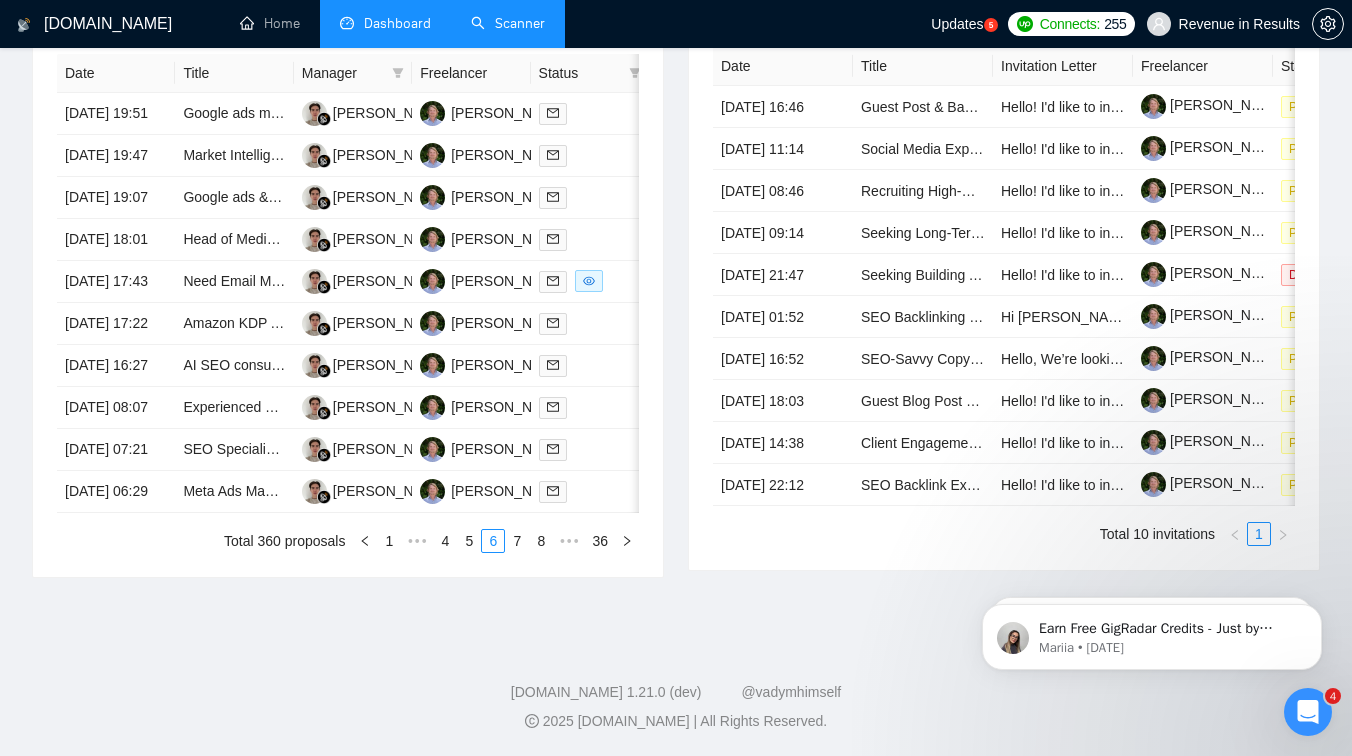 scroll, scrollTop: 1002, scrollLeft: 0, axis: vertical 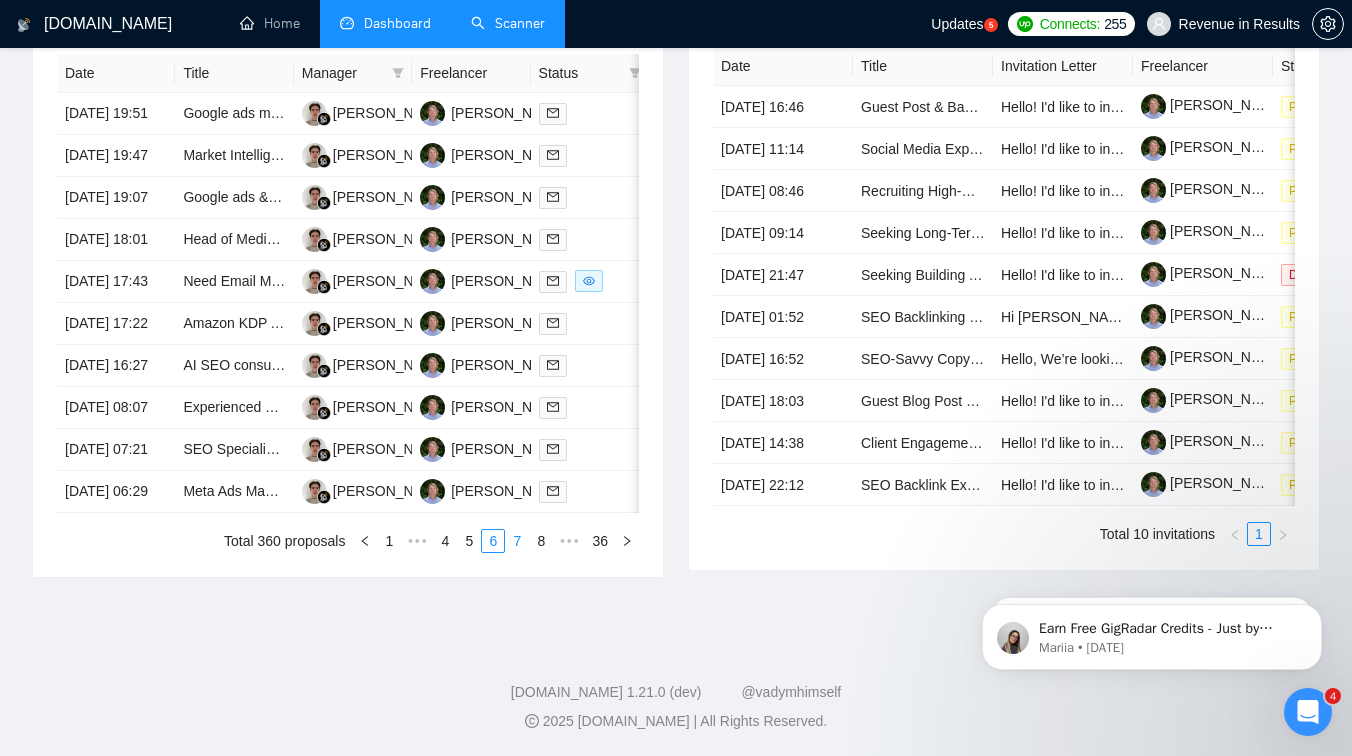 click on "7" at bounding box center [517, 541] 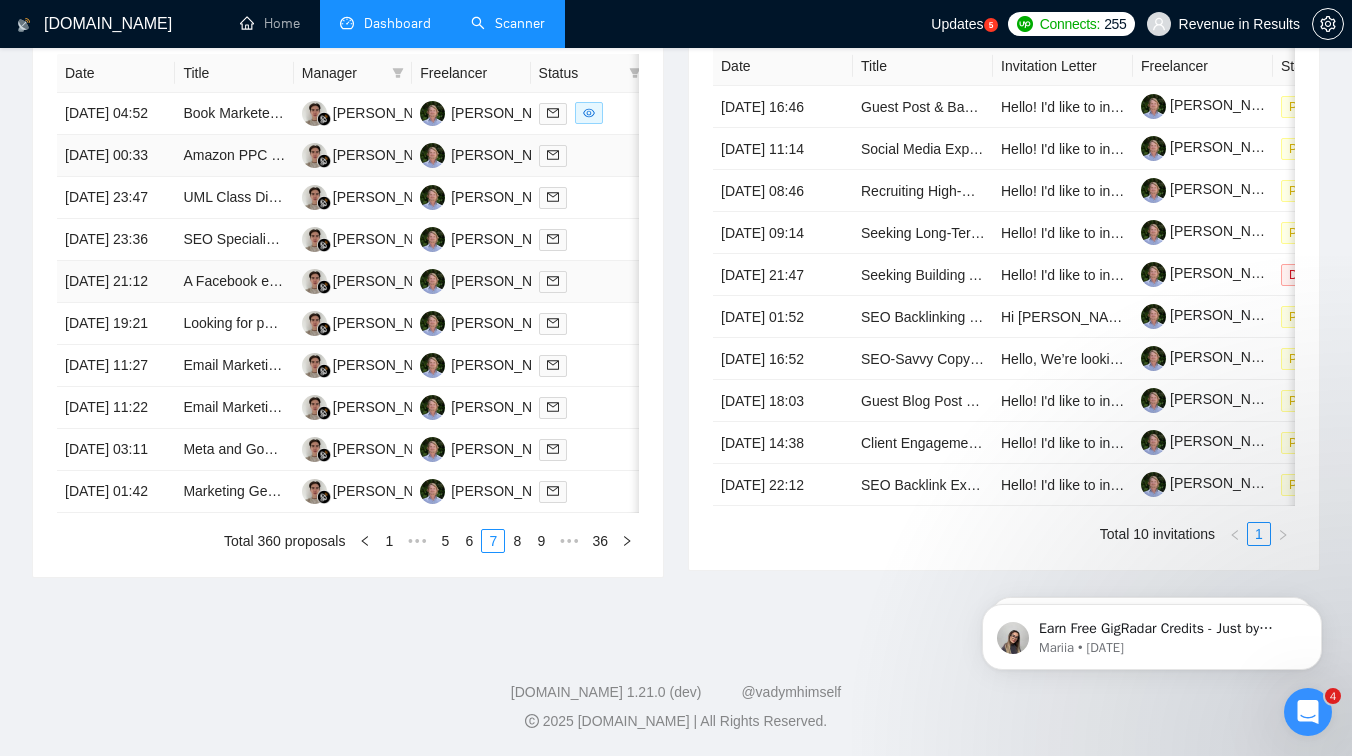 scroll, scrollTop: 935, scrollLeft: 0, axis: vertical 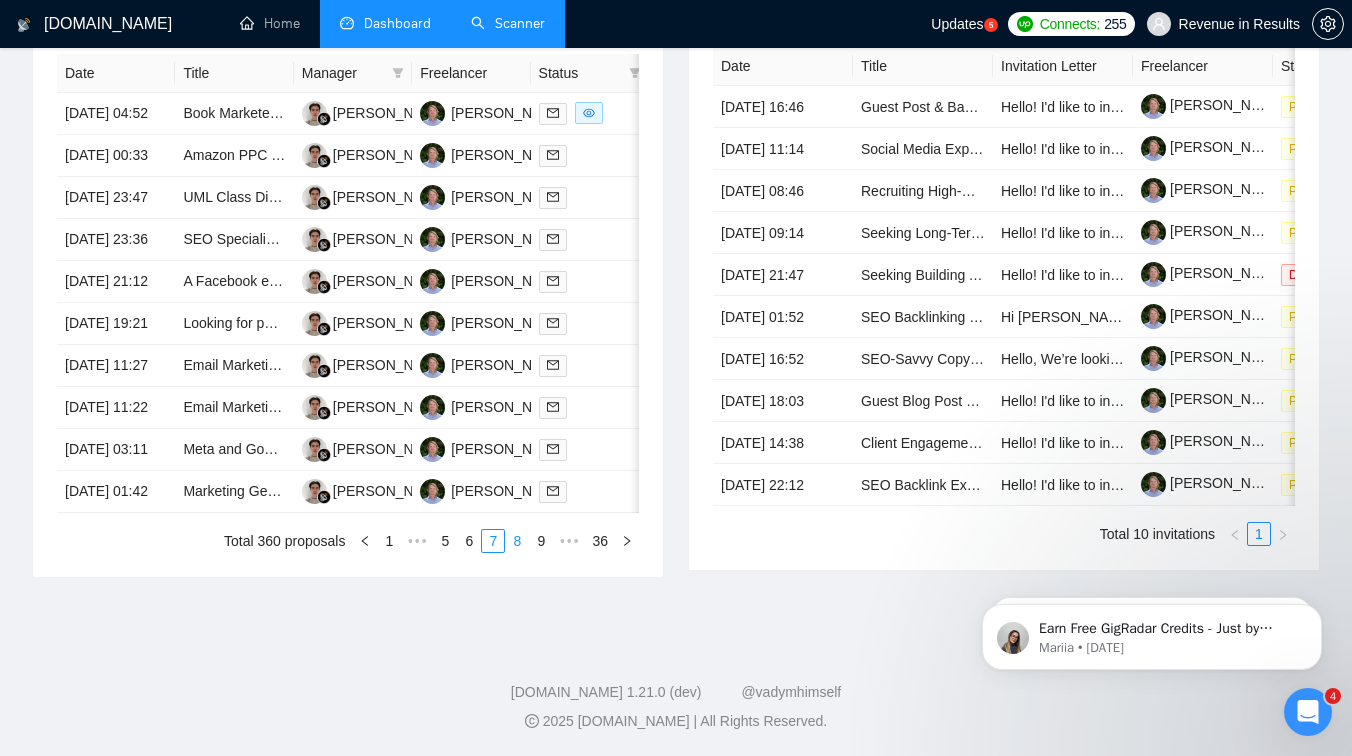 click on "8" at bounding box center [517, 541] 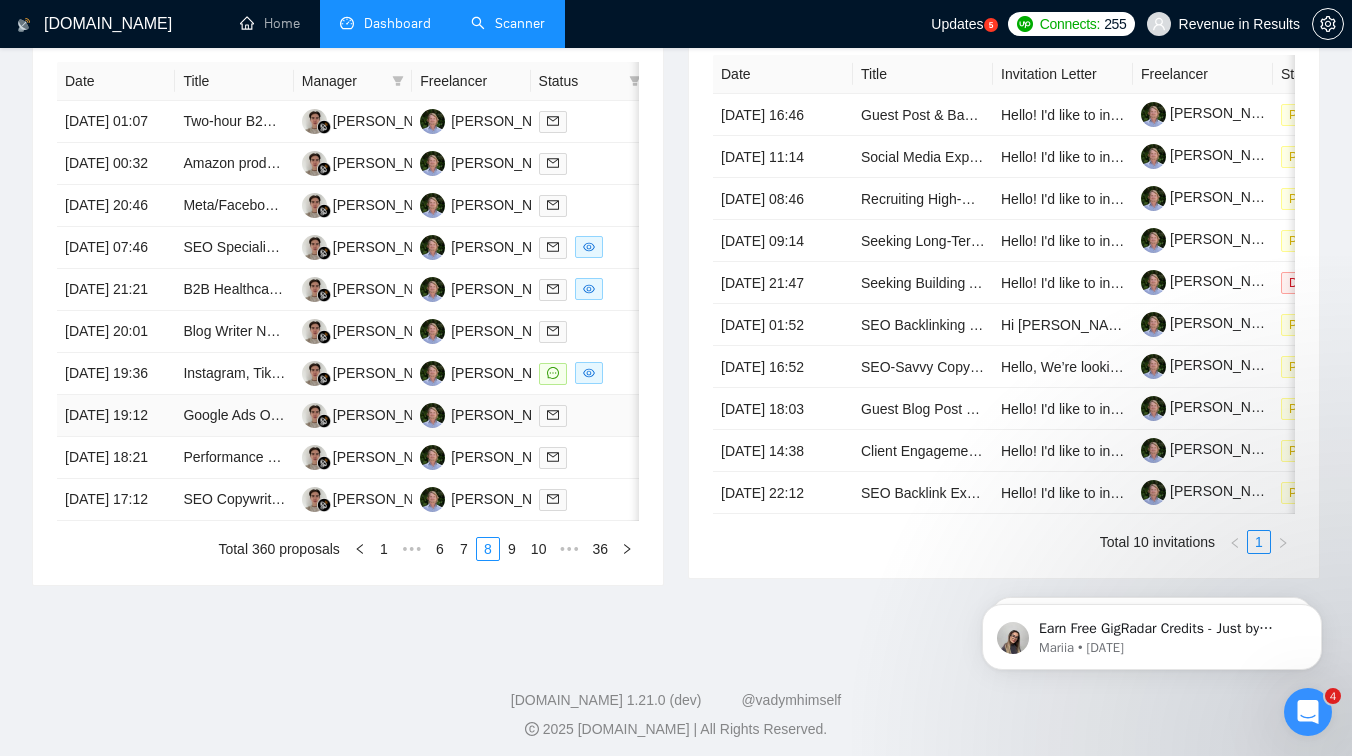 scroll, scrollTop: 1002, scrollLeft: 0, axis: vertical 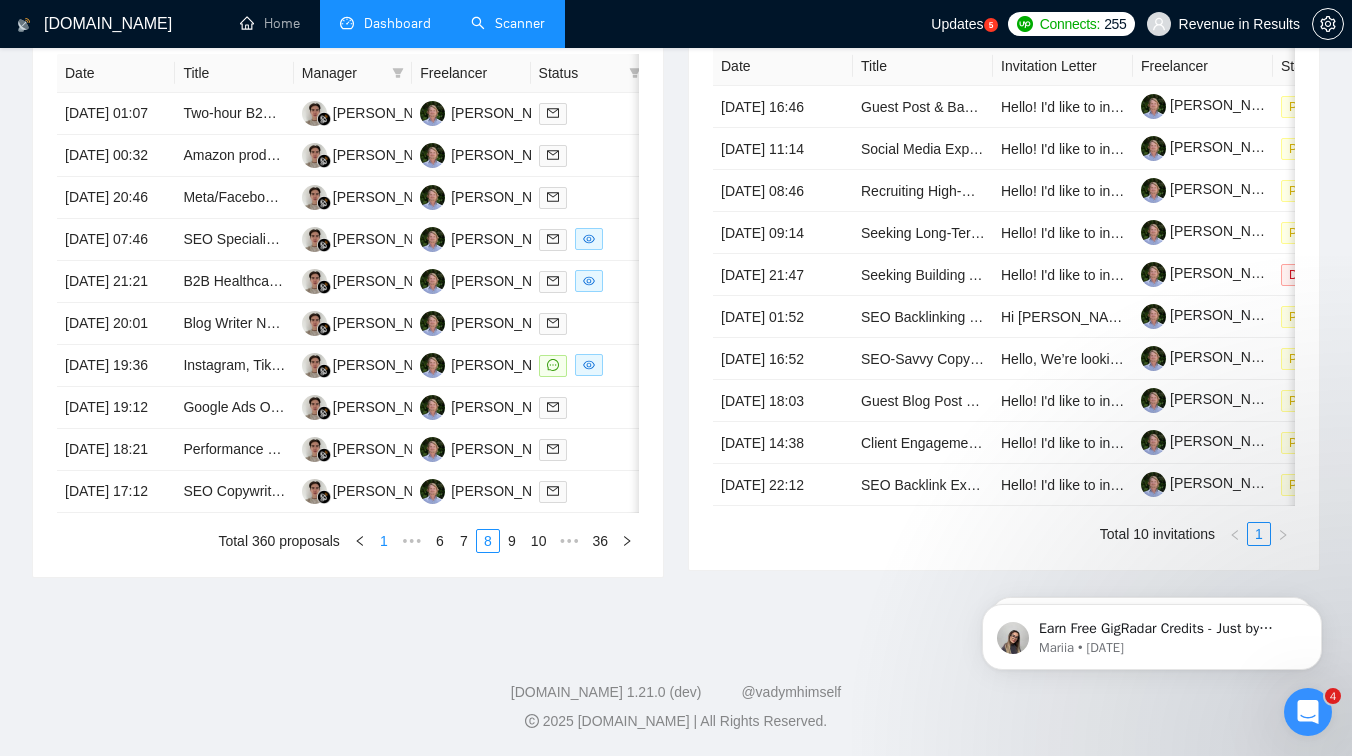 click on "1" at bounding box center (384, 541) 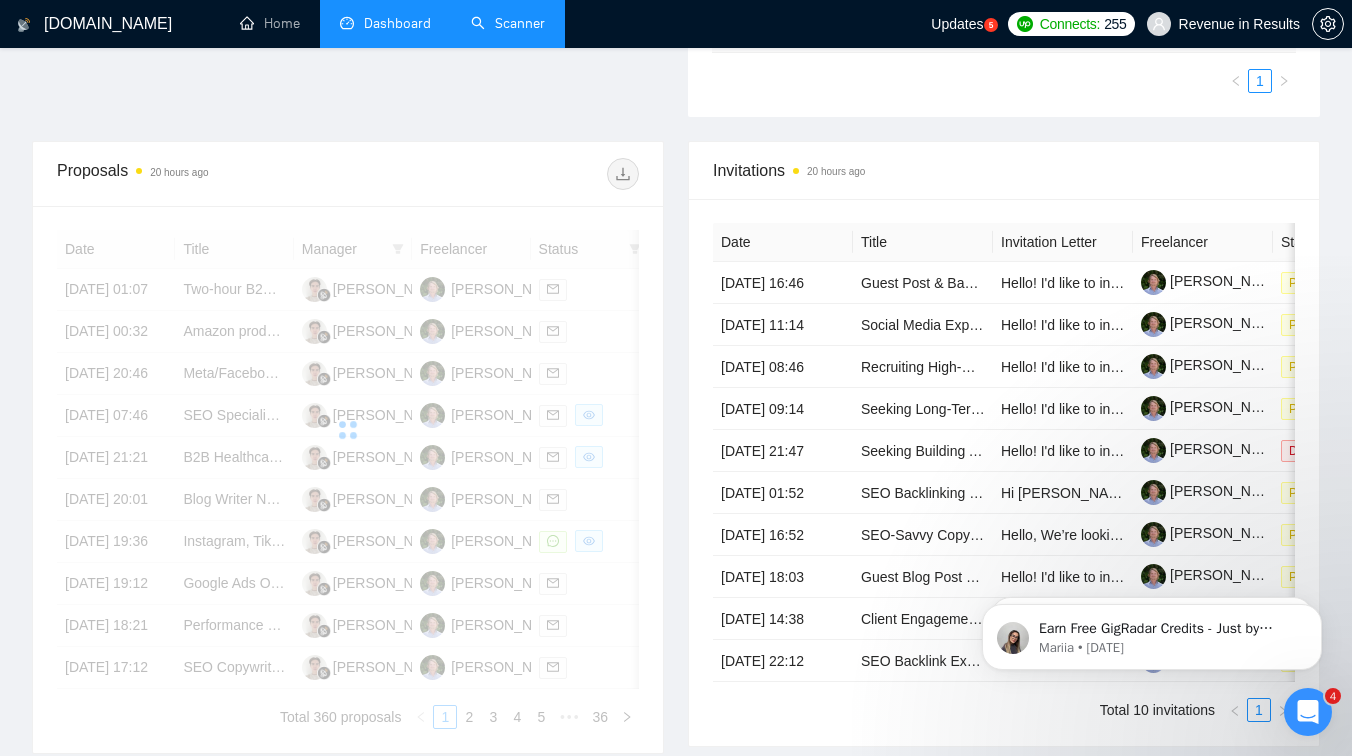 scroll, scrollTop: 584, scrollLeft: 0, axis: vertical 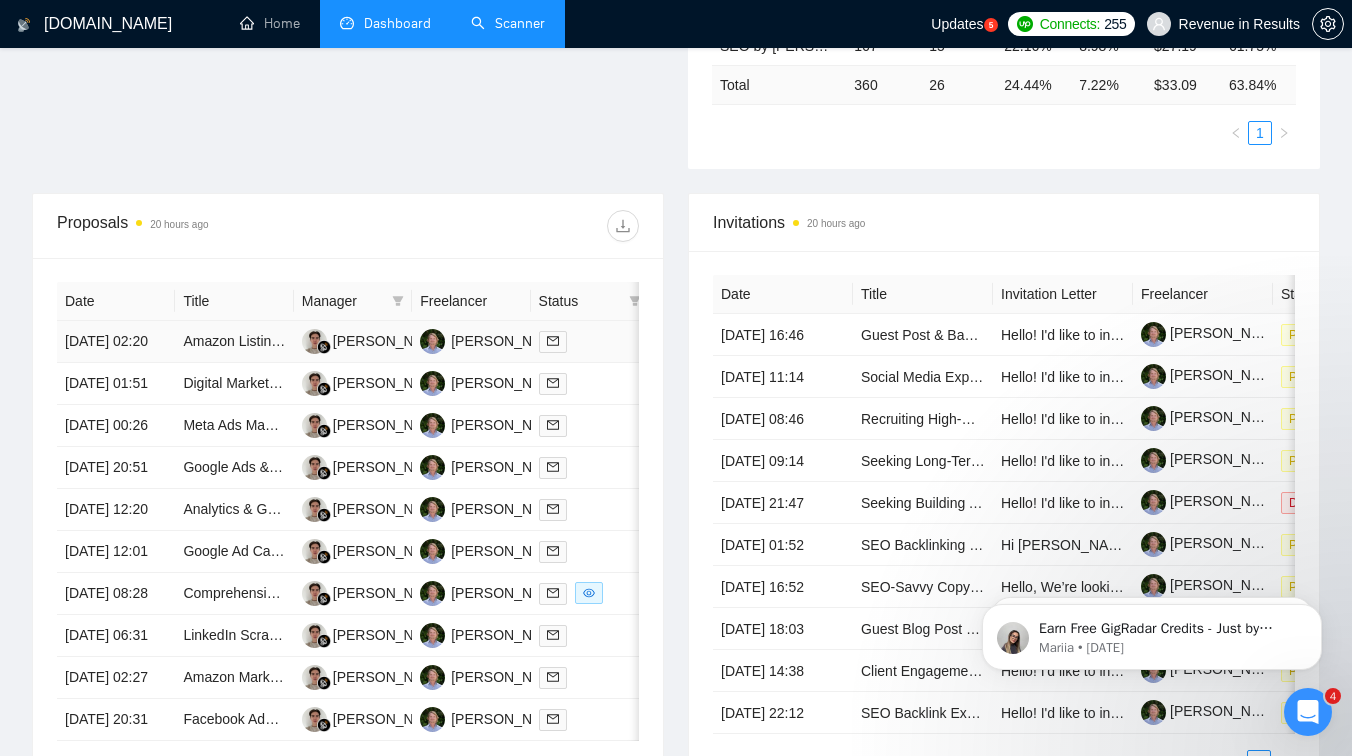 click on "Amazon Listing Expert for 3D Printing Company" at bounding box center [234, 342] 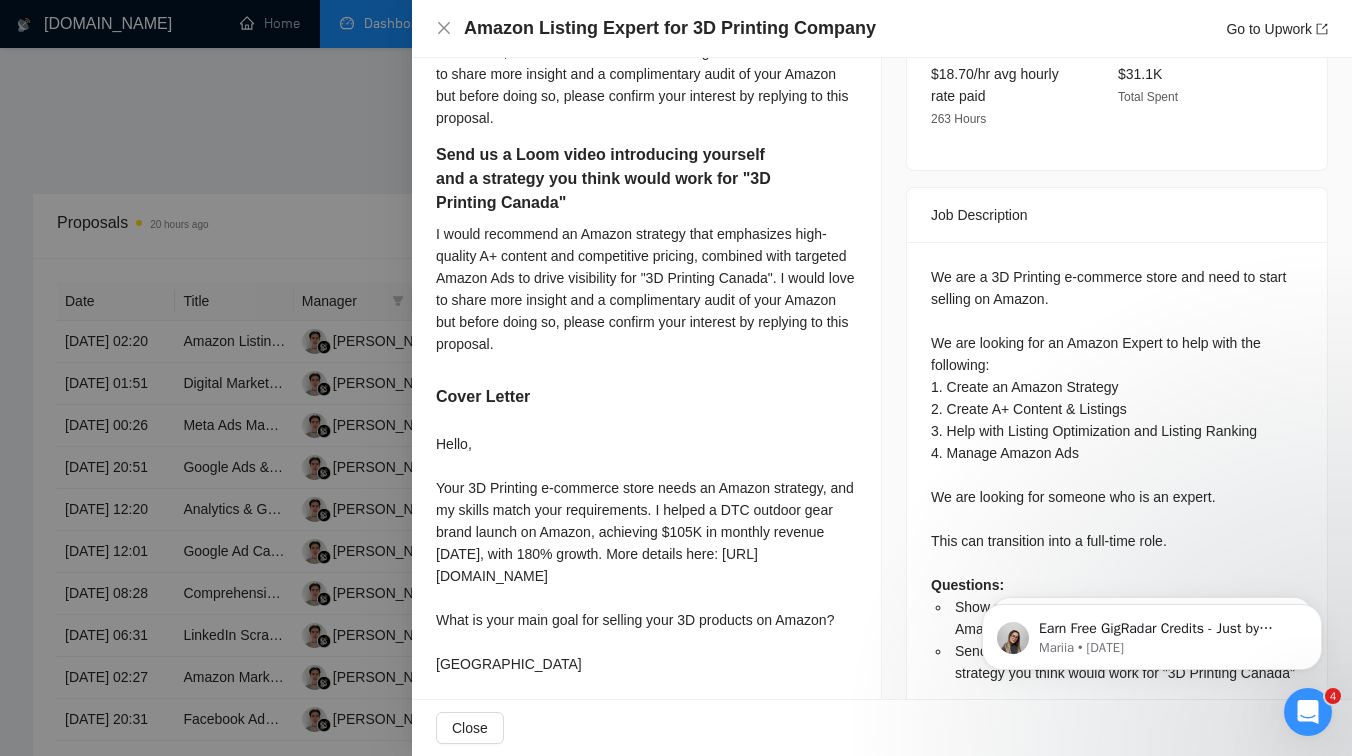 scroll, scrollTop: 754, scrollLeft: 0, axis: vertical 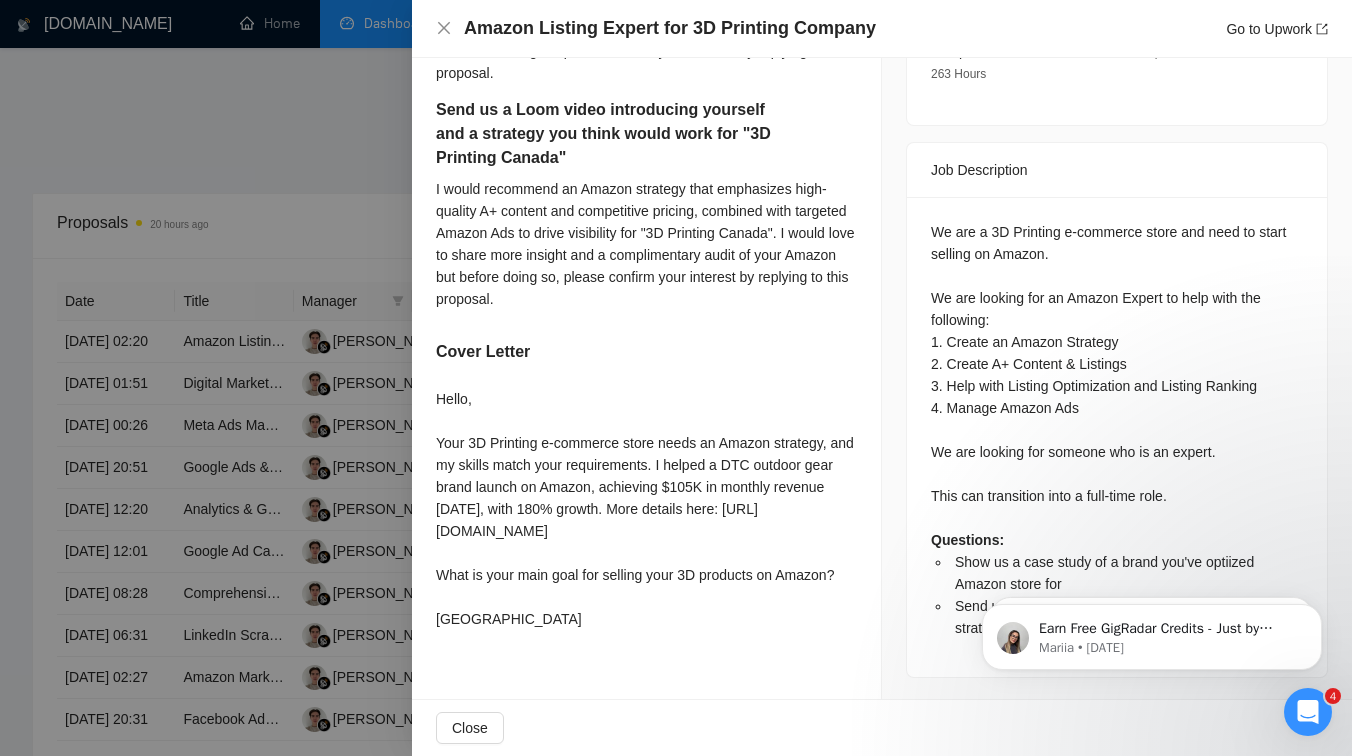 click at bounding box center (676, 378) 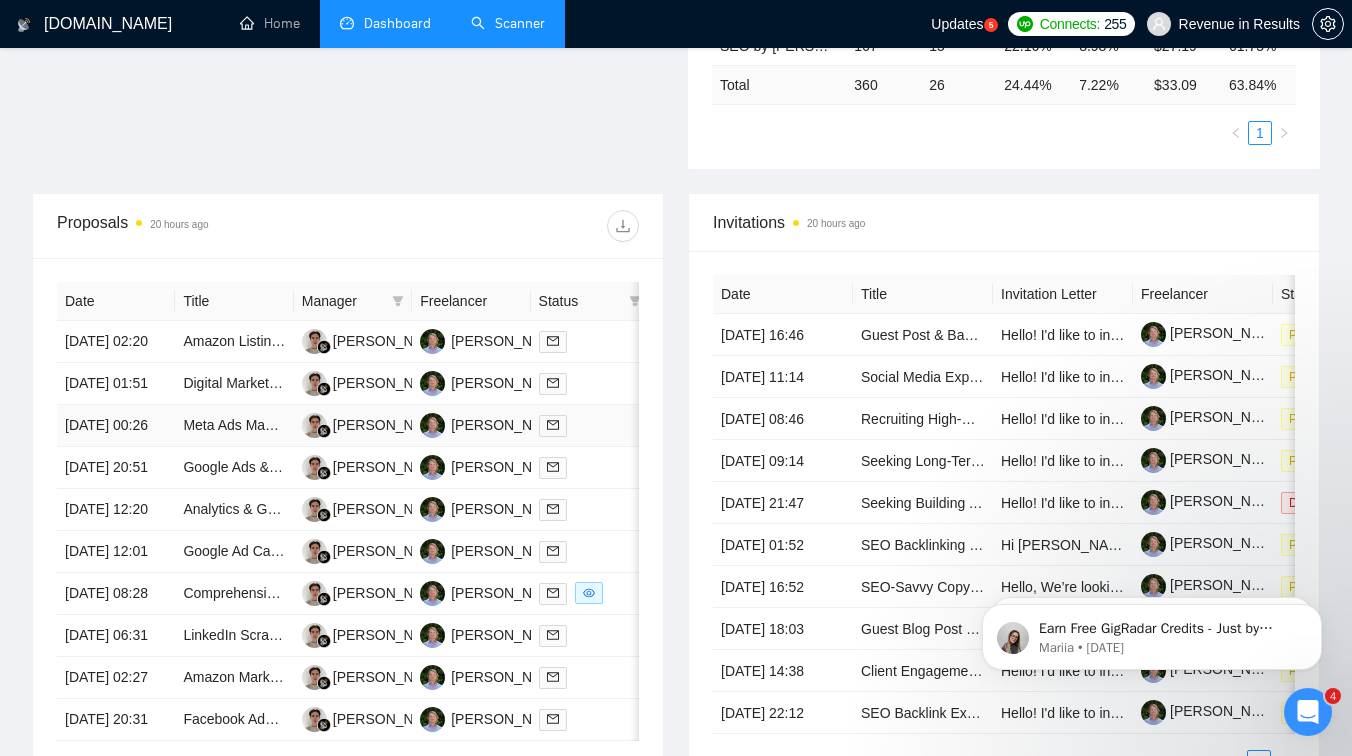 click on "Meta Ads Manager for Subscription-Based eCommerce Brand" at bounding box center (234, 426) 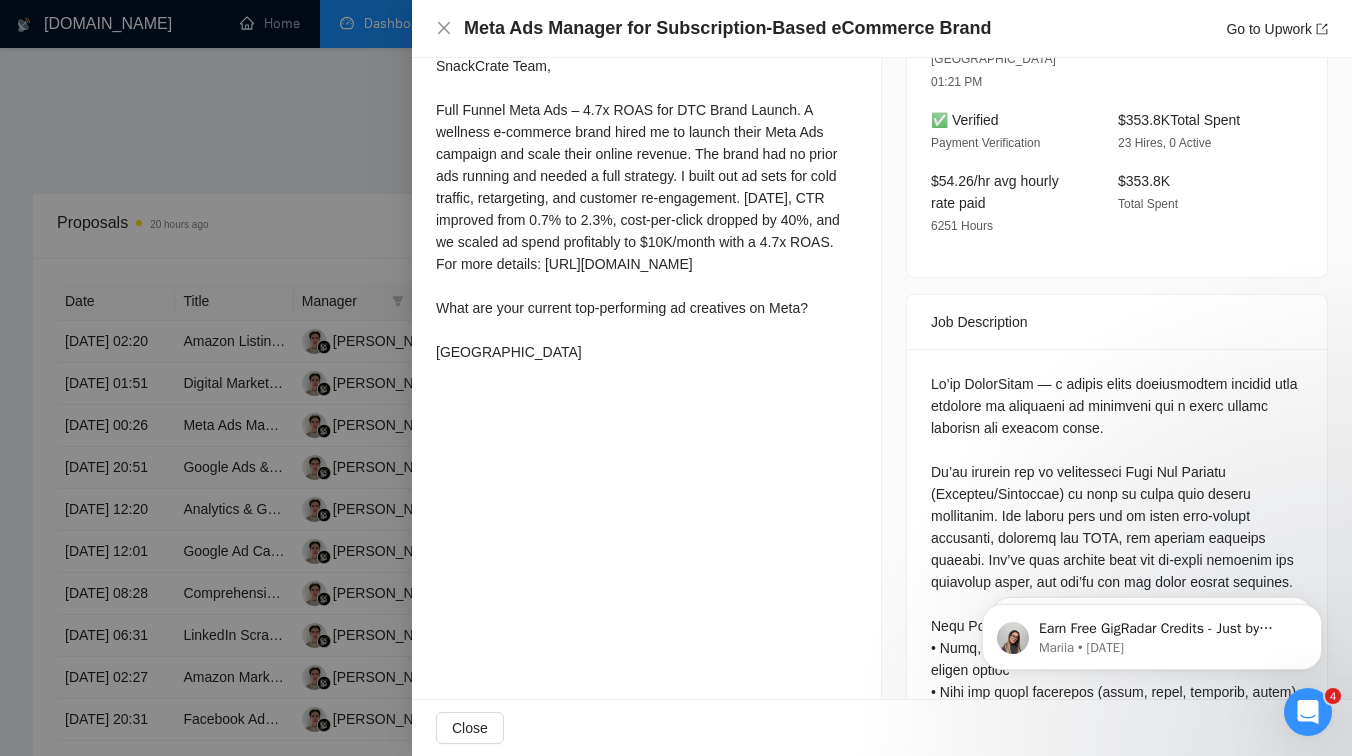 scroll, scrollTop: 572, scrollLeft: 0, axis: vertical 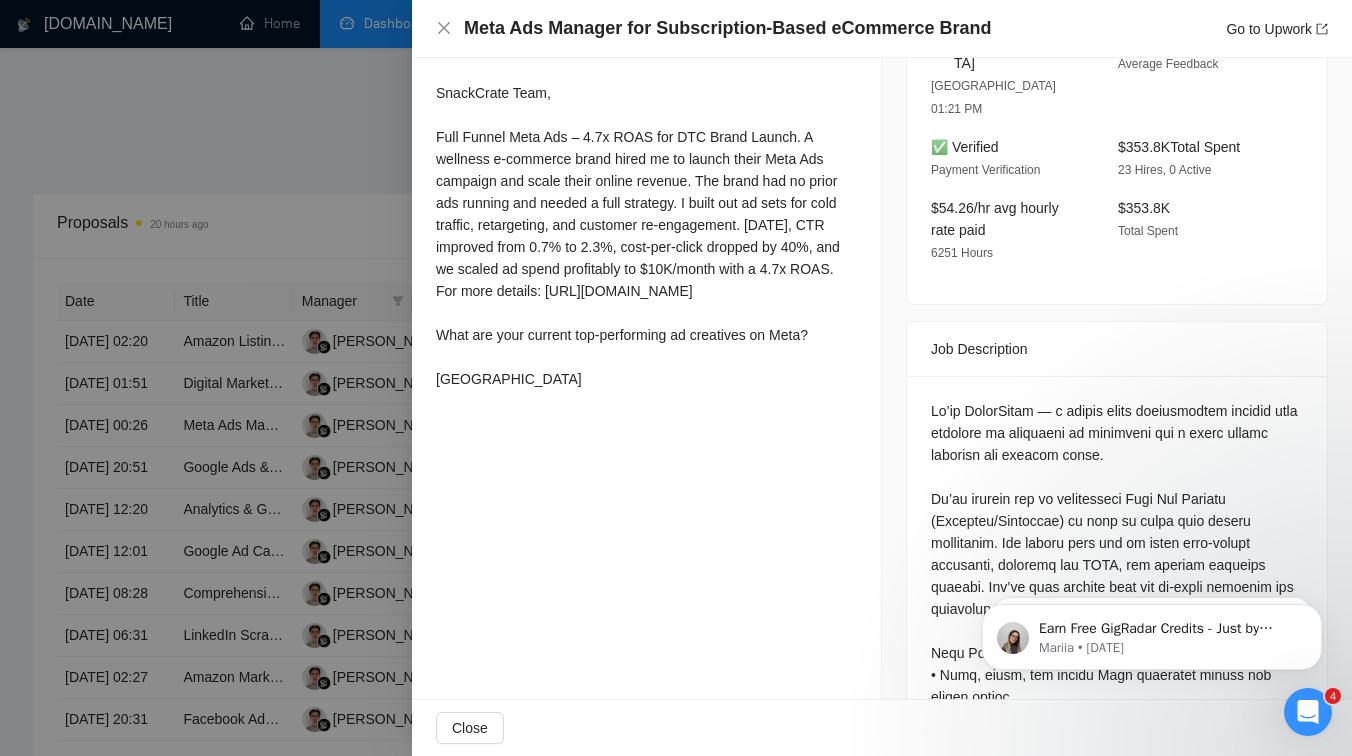 click on "SnackCrate Team,
Full Funnel Meta Ads – 4.7x ROAS for DTC Brand Launch. A wellness e-commerce brand hired me to launch their Meta Ads campaign and scale their online revenue. The brand had no prior ads running and needed a full strategy. I built out ad sets for cold traffic, retargeting, and customer re-engagement. [DATE], CTR improved from 0.7% to 2.3%, cost-per-click dropped by 40%, and we scaled ad spend profitably to $10K/month with a 4.7x ROAS. For more details: [URL][DOMAIN_NAME]
What are your current top-performing ad creatives on Meta?
[GEOGRAPHIC_DATA]" at bounding box center (646, 240) 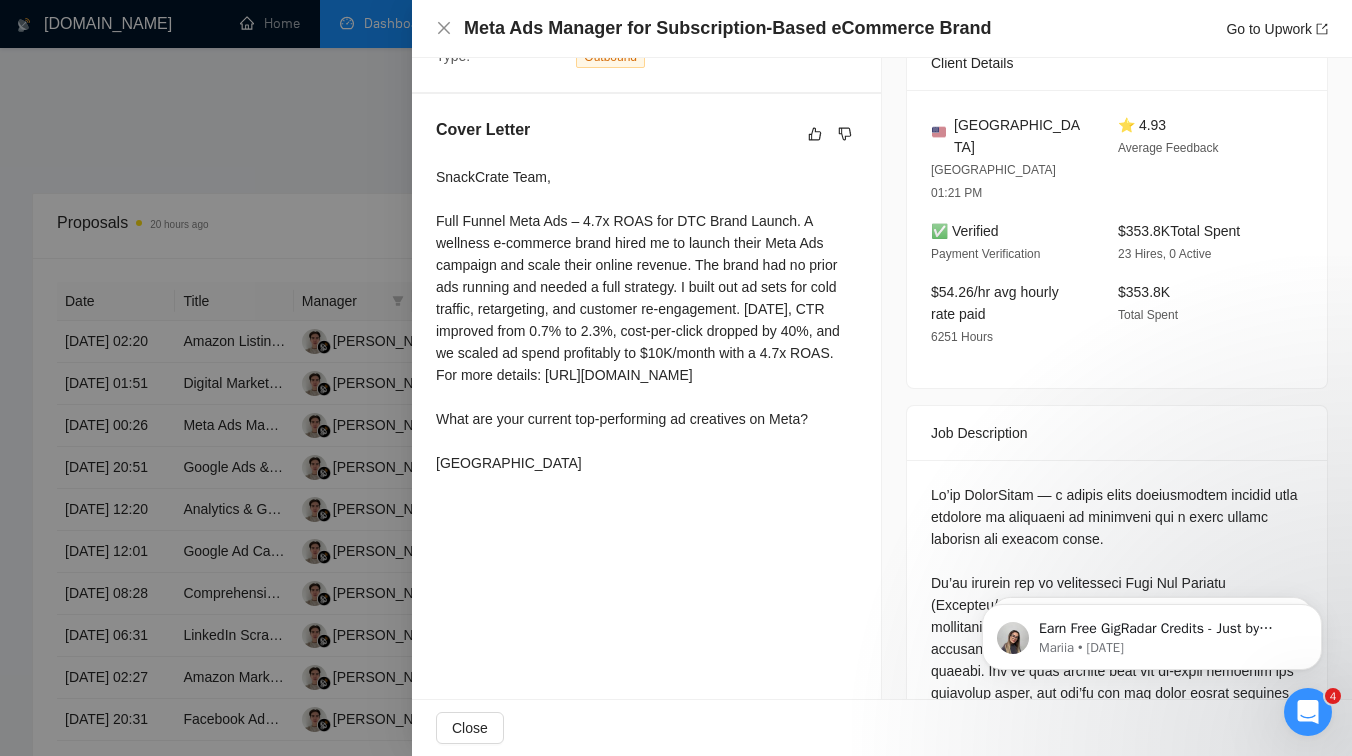 scroll, scrollTop: 485, scrollLeft: 0, axis: vertical 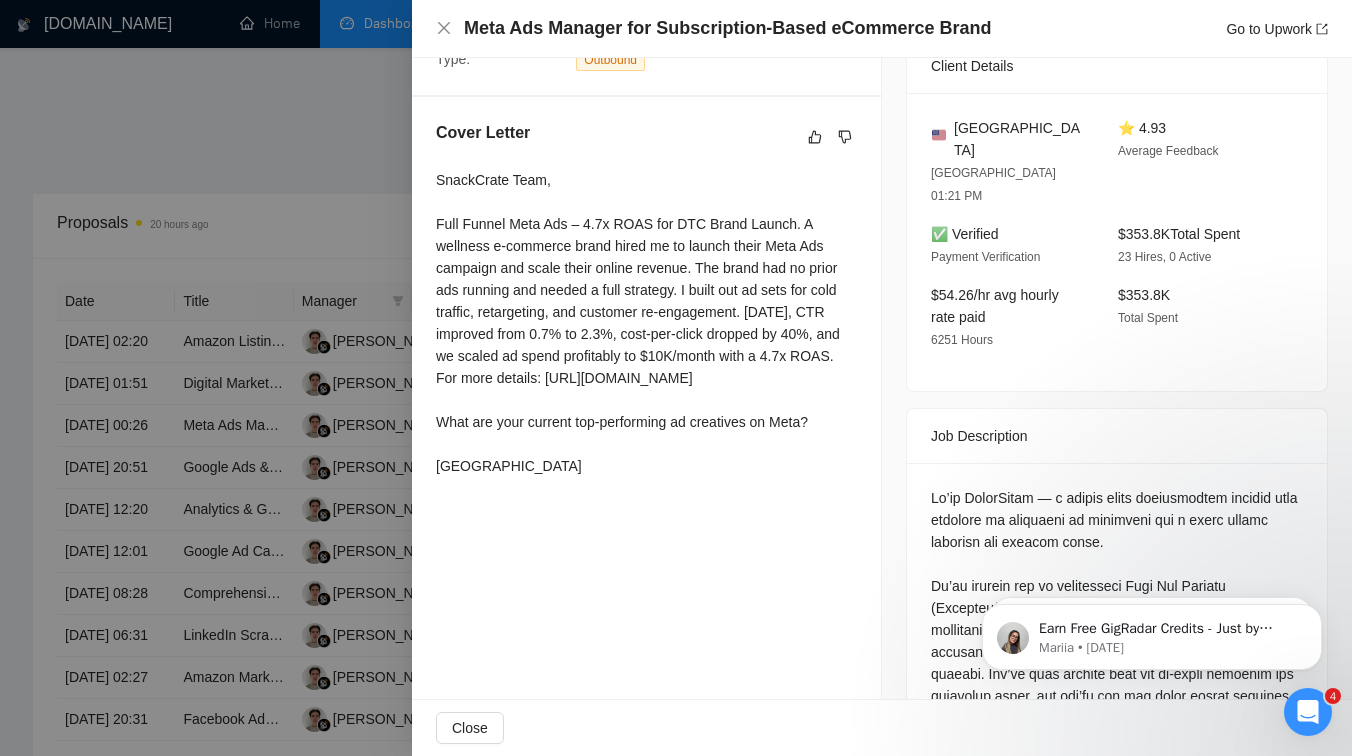 click at bounding box center [676, 378] 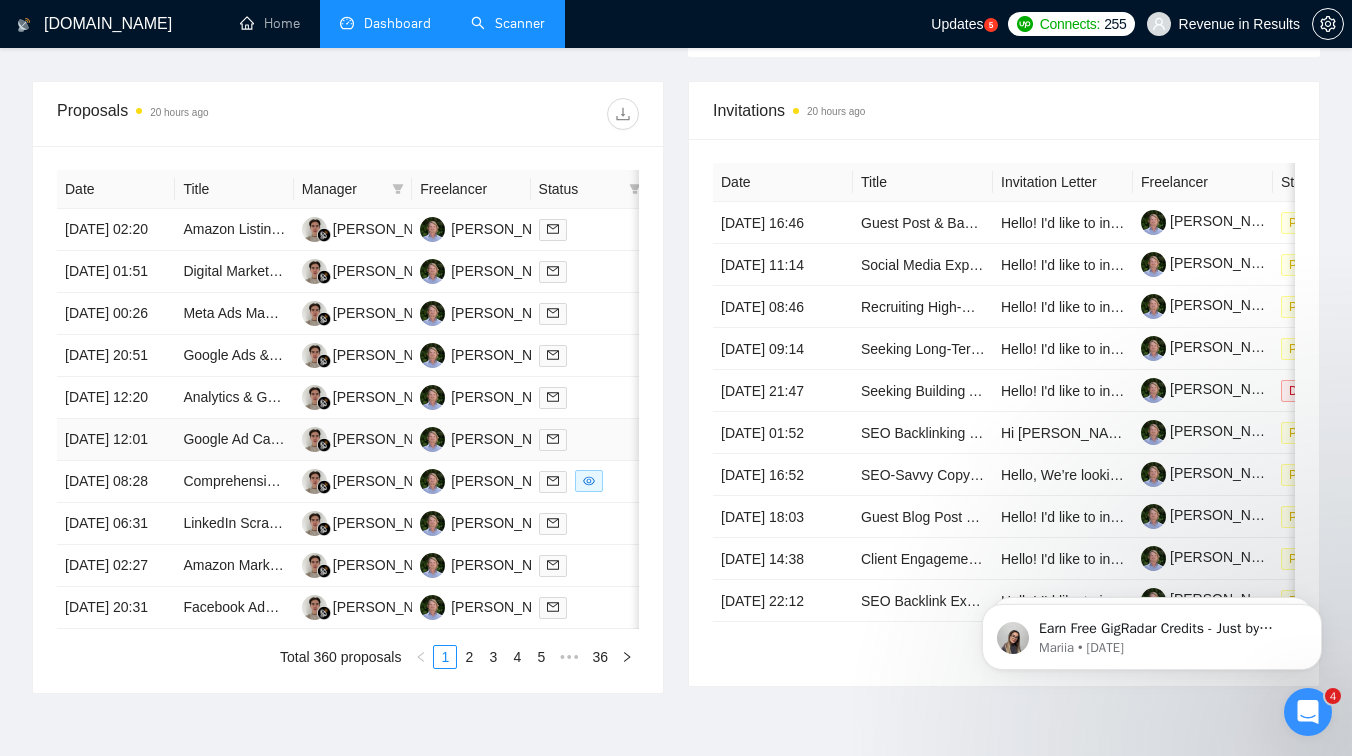 scroll, scrollTop: 712, scrollLeft: 0, axis: vertical 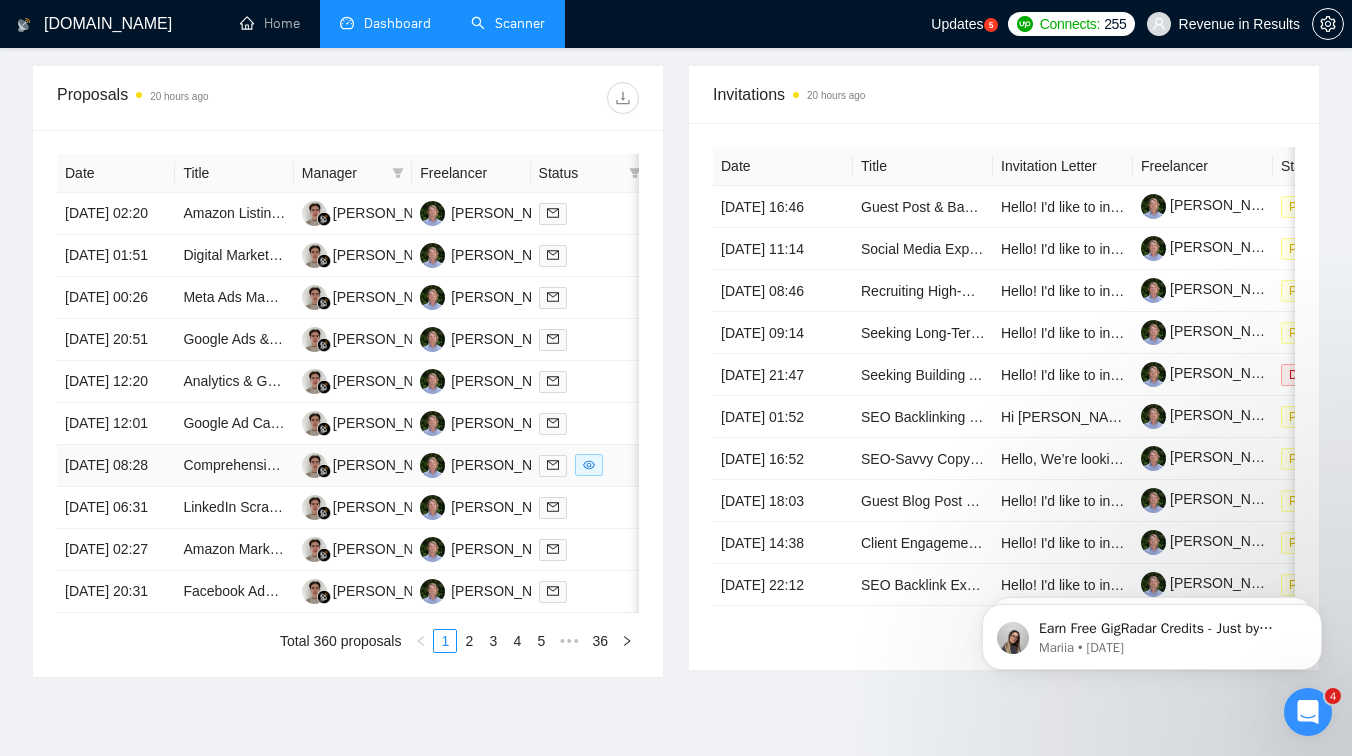 click on "Comprehensive Technical + On‑Page SEO Fixes for HVAC Website" at bounding box center [234, 466] 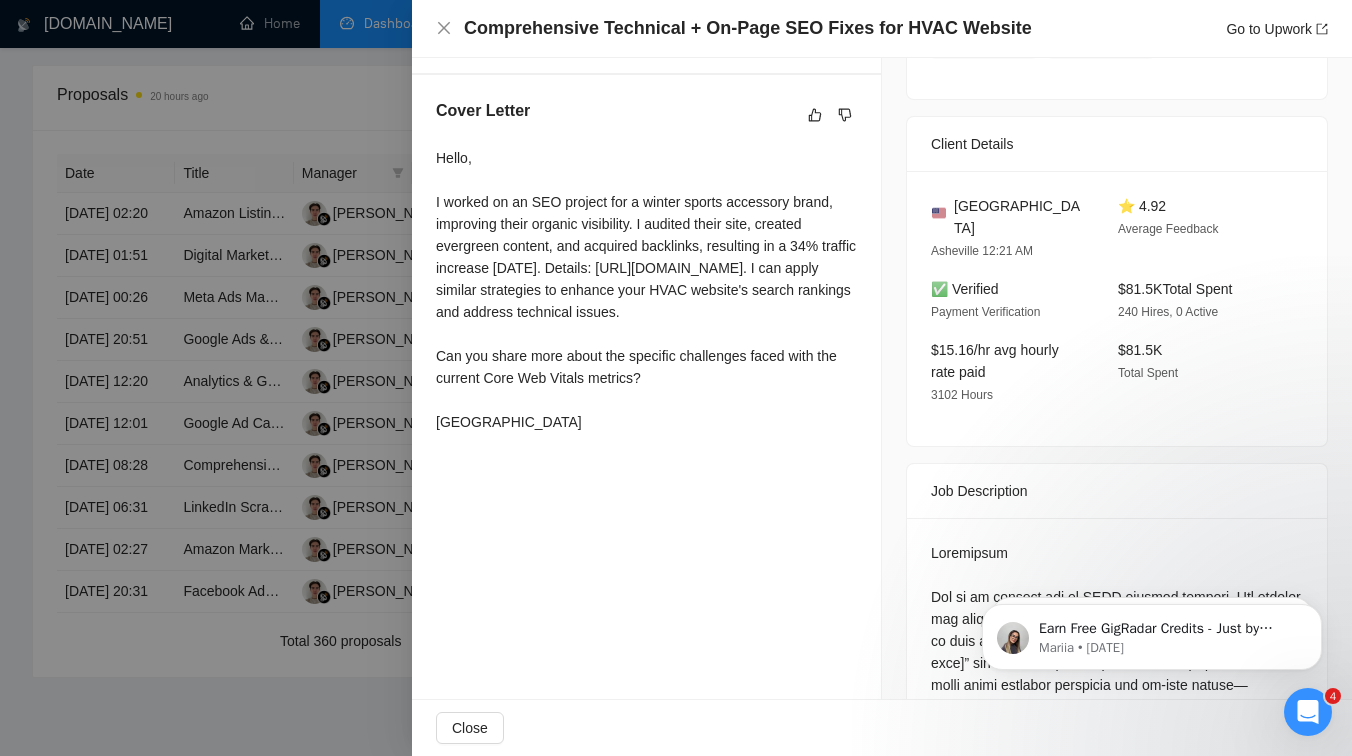 click at bounding box center [676, 378] 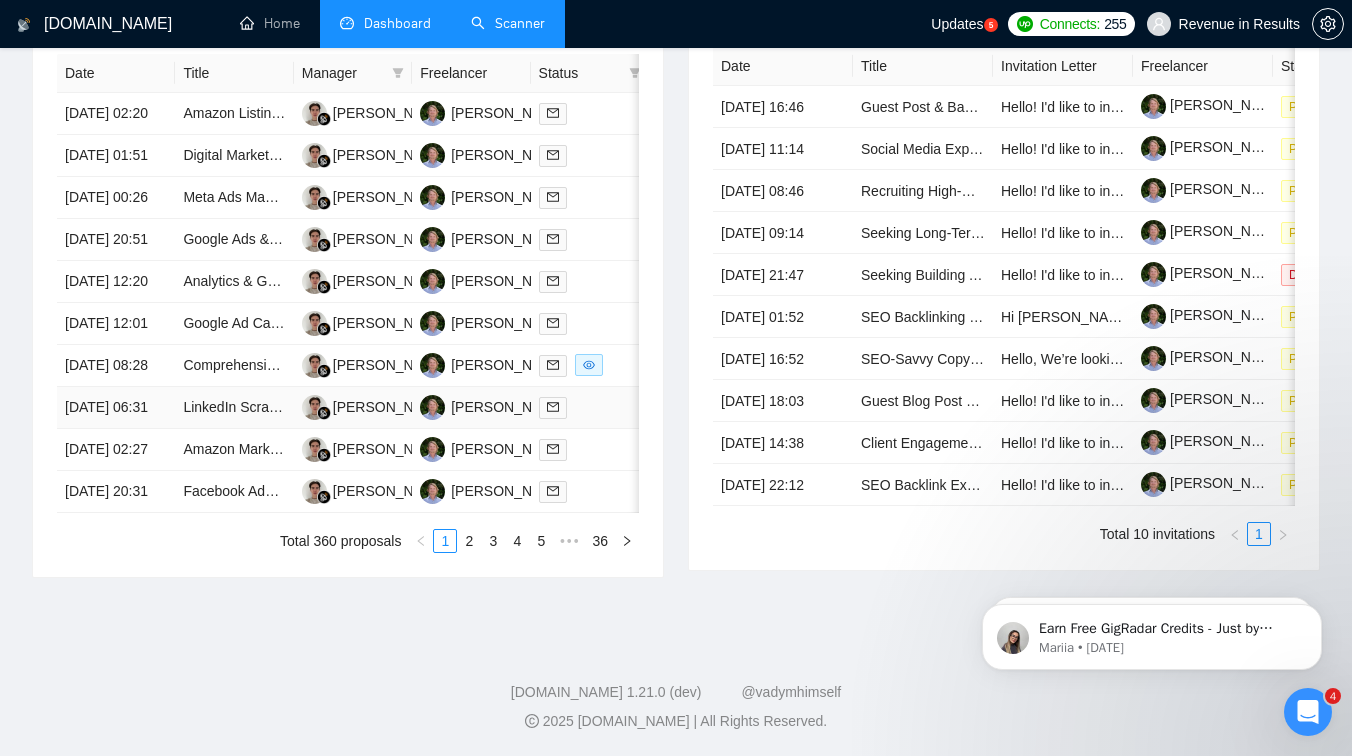 scroll, scrollTop: 884, scrollLeft: 0, axis: vertical 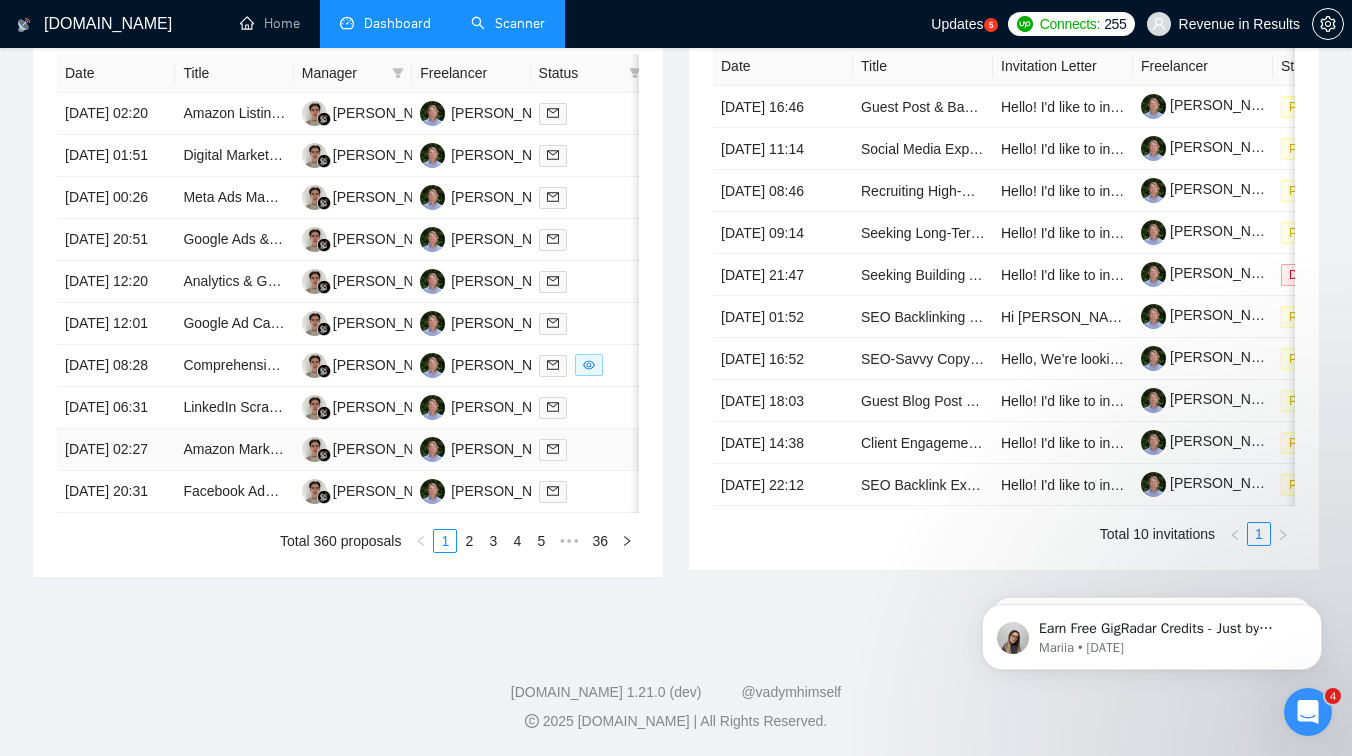 click on "Amazon Marketing Manager" at bounding box center (234, 450) 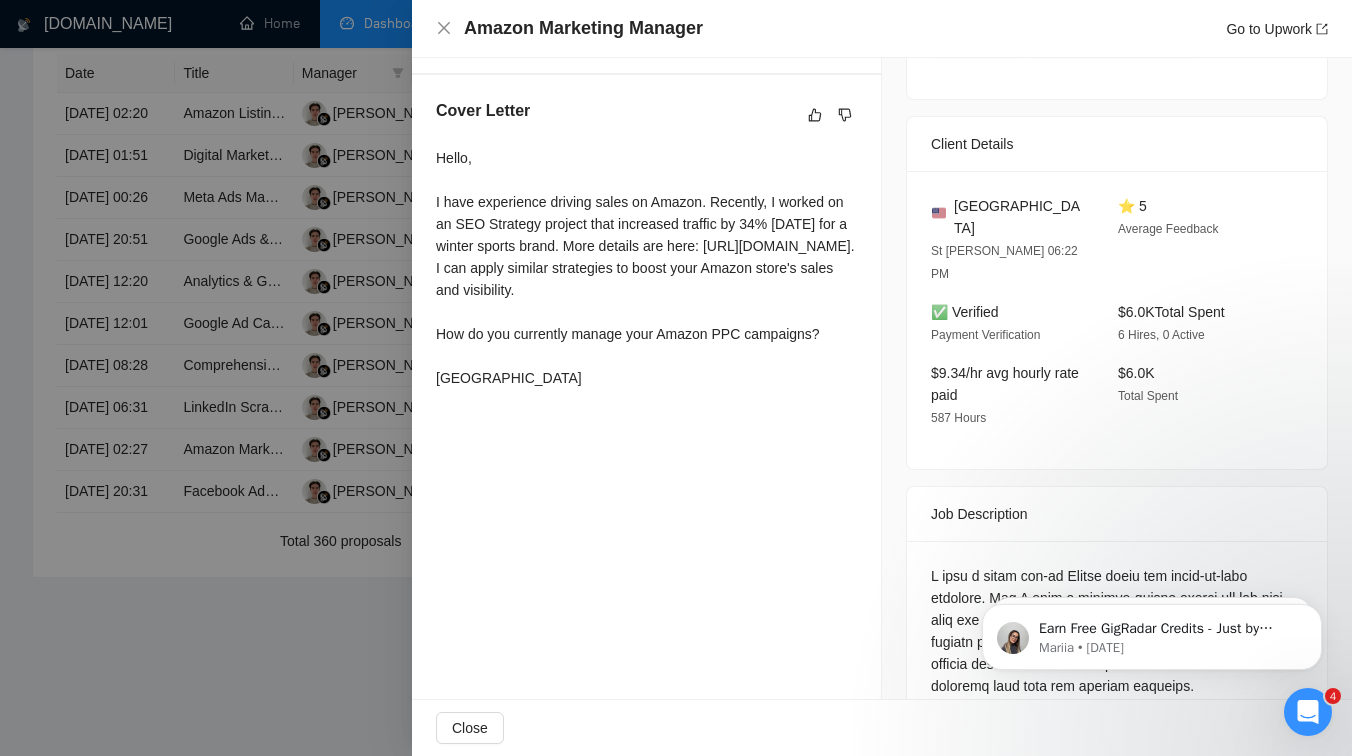 click at bounding box center [676, 378] 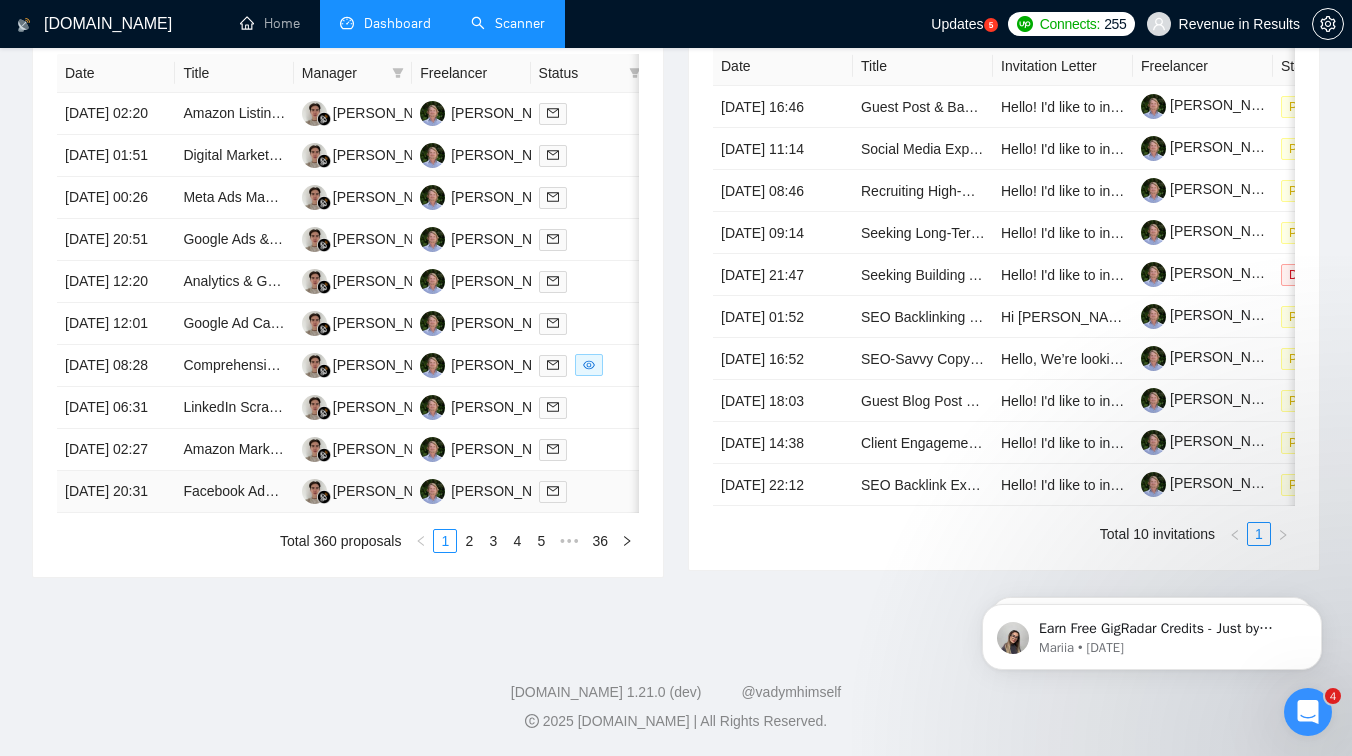 click on "Facebook Ads Set-Up" at bounding box center [234, 492] 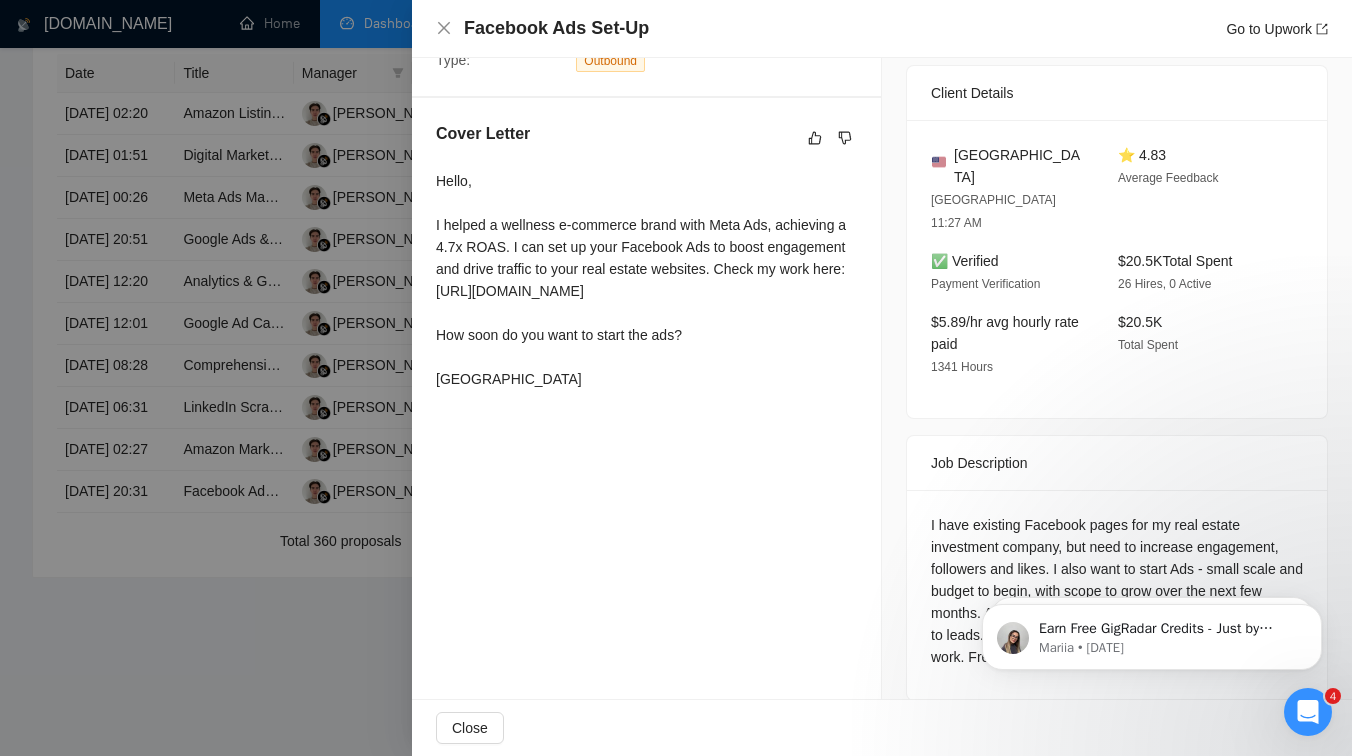 click at bounding box center (676, 378) 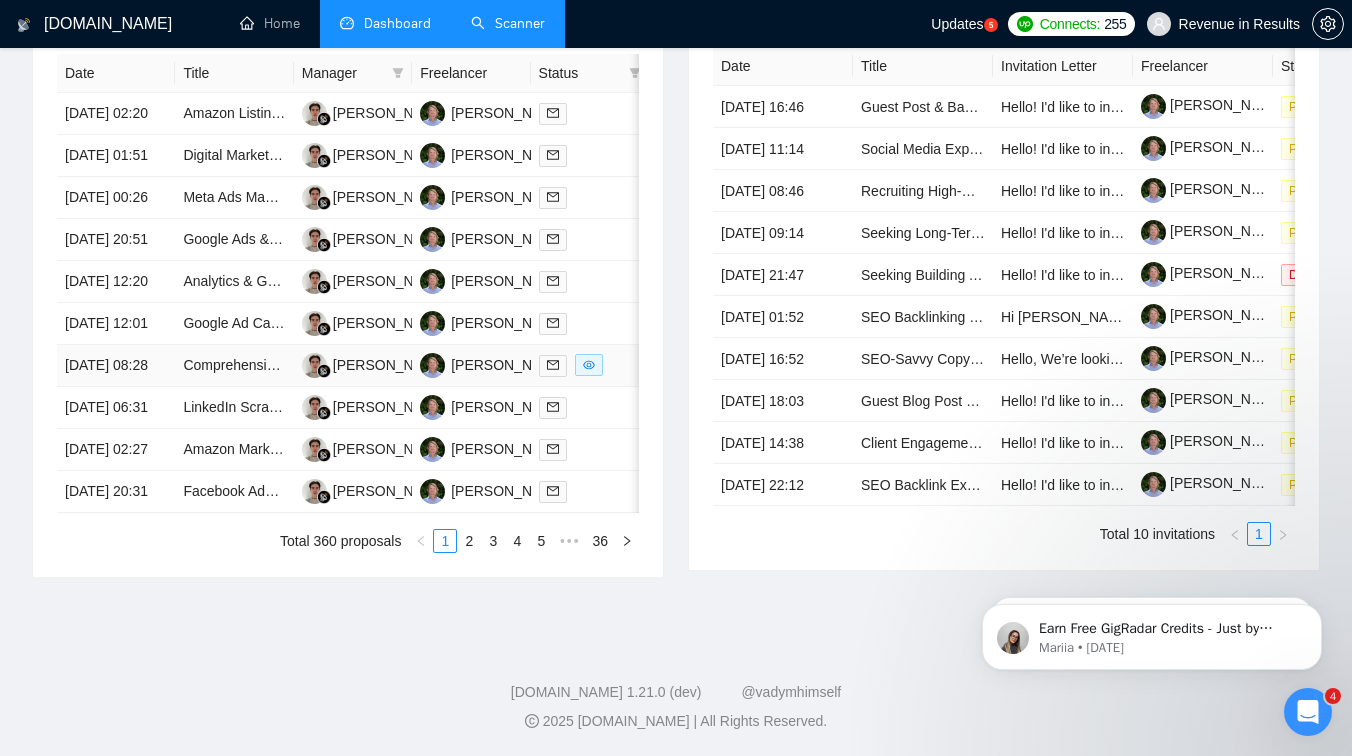 click on "Comprehensive Technical + On‑Page SEO Fixes for HVAC Website" at bounding box center [234, 366] 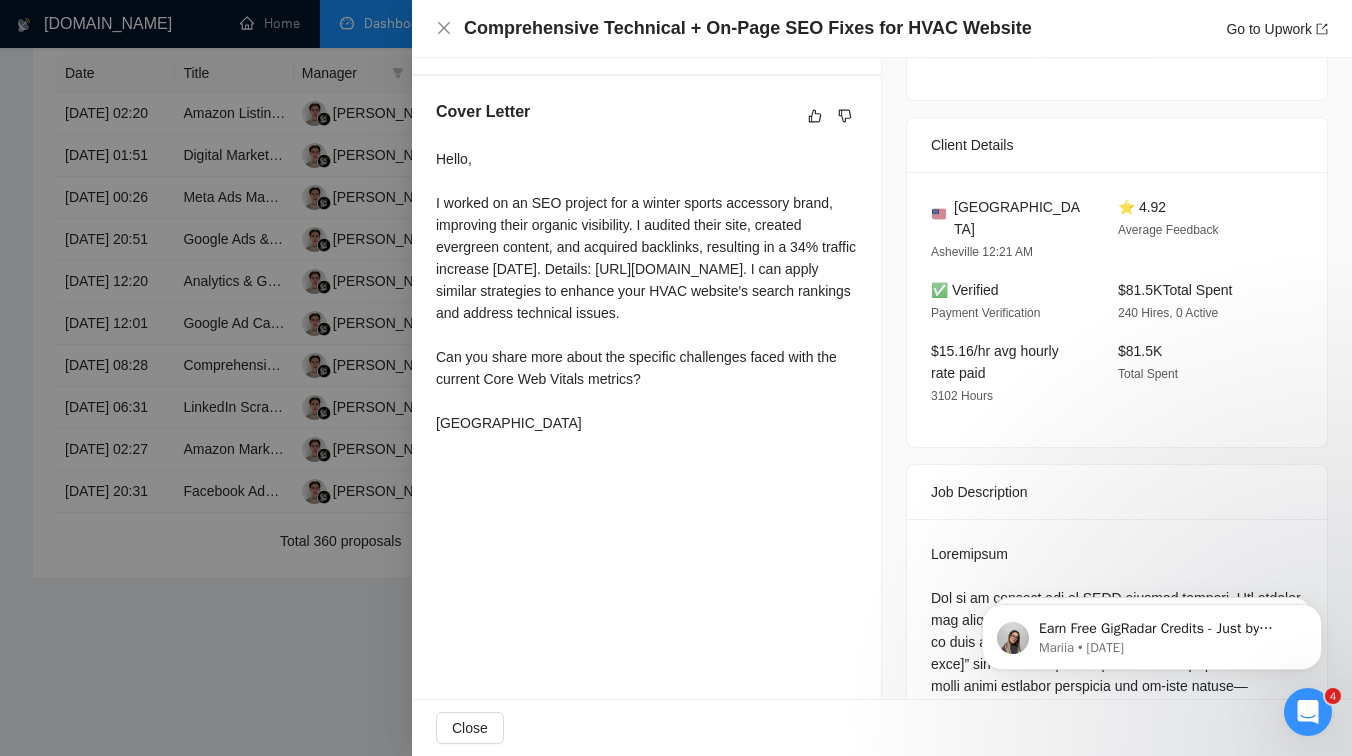 click at bounding box center (676, 378) 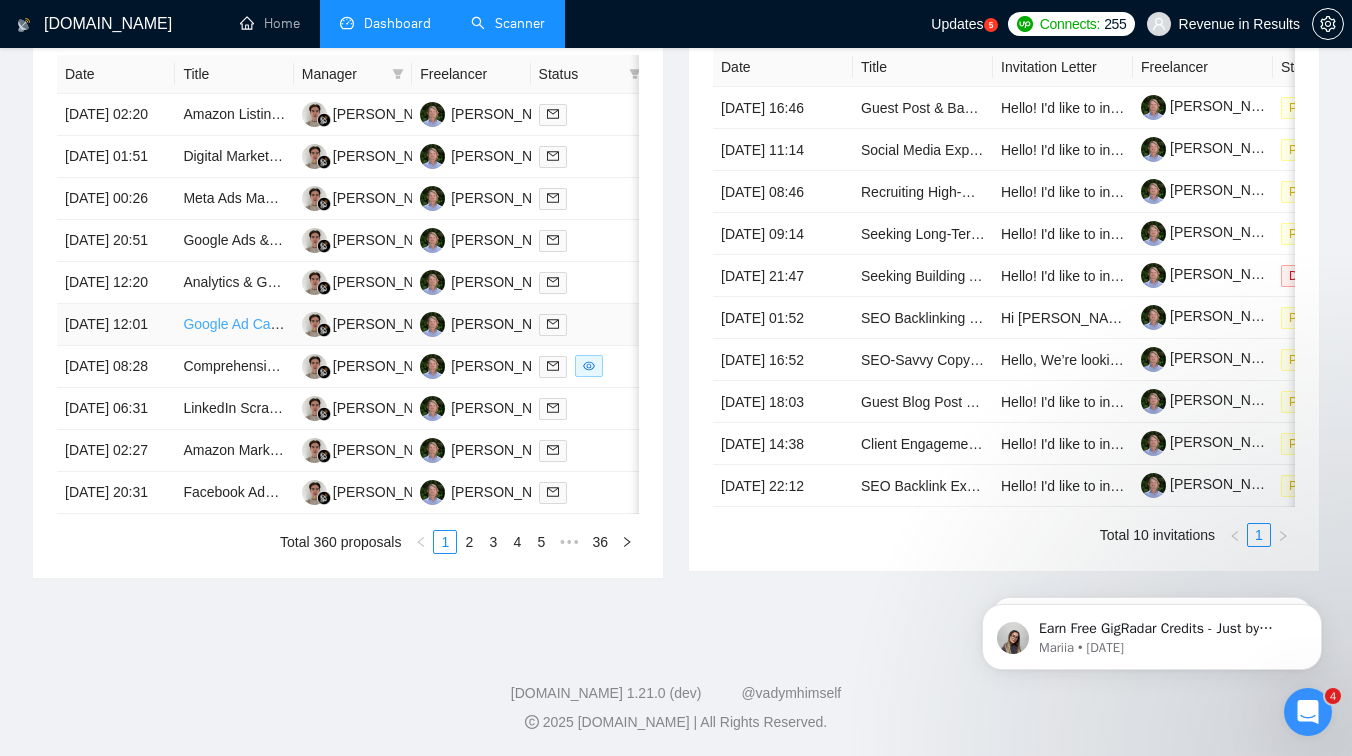 scroll, scrollTop: 789, scrollLeft: 0, axis: vertical 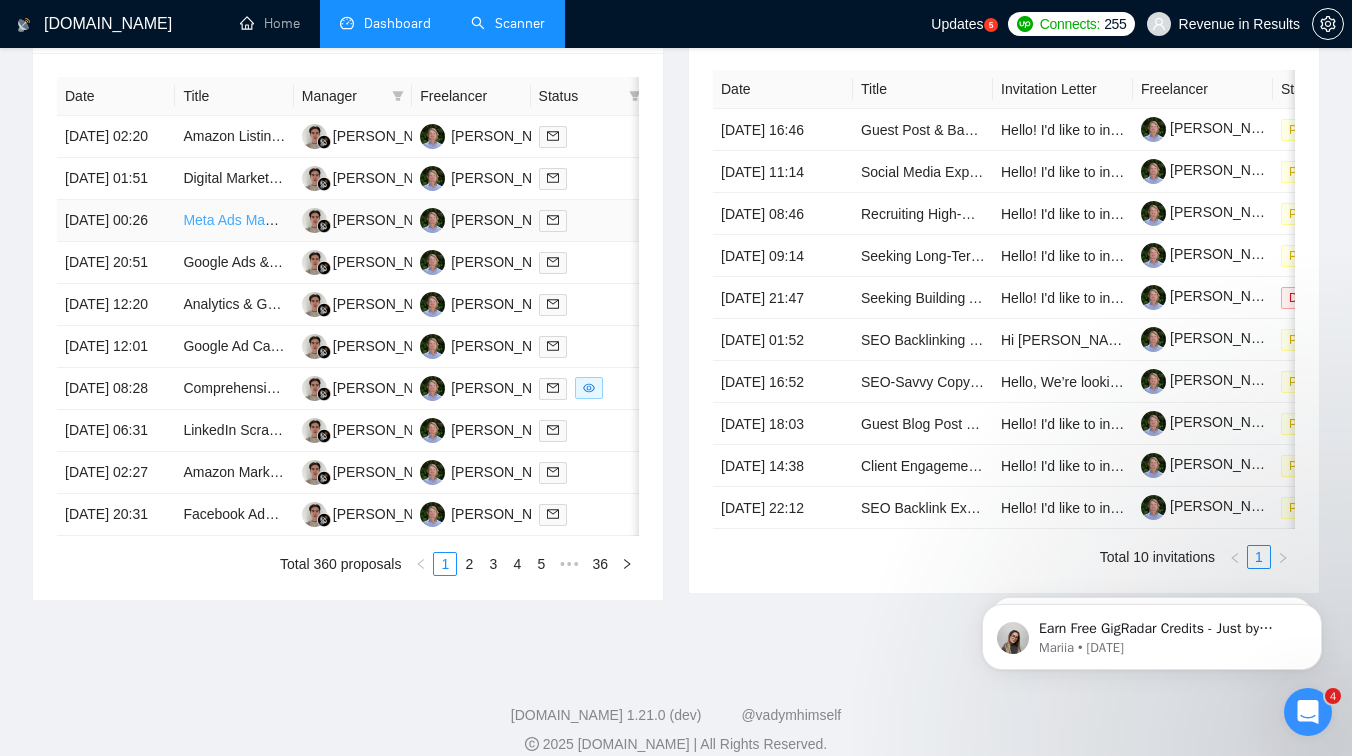 click on "Meta Ads Manager for Subscription-Based eCommerce Brand" at bounding box center [375, 220] 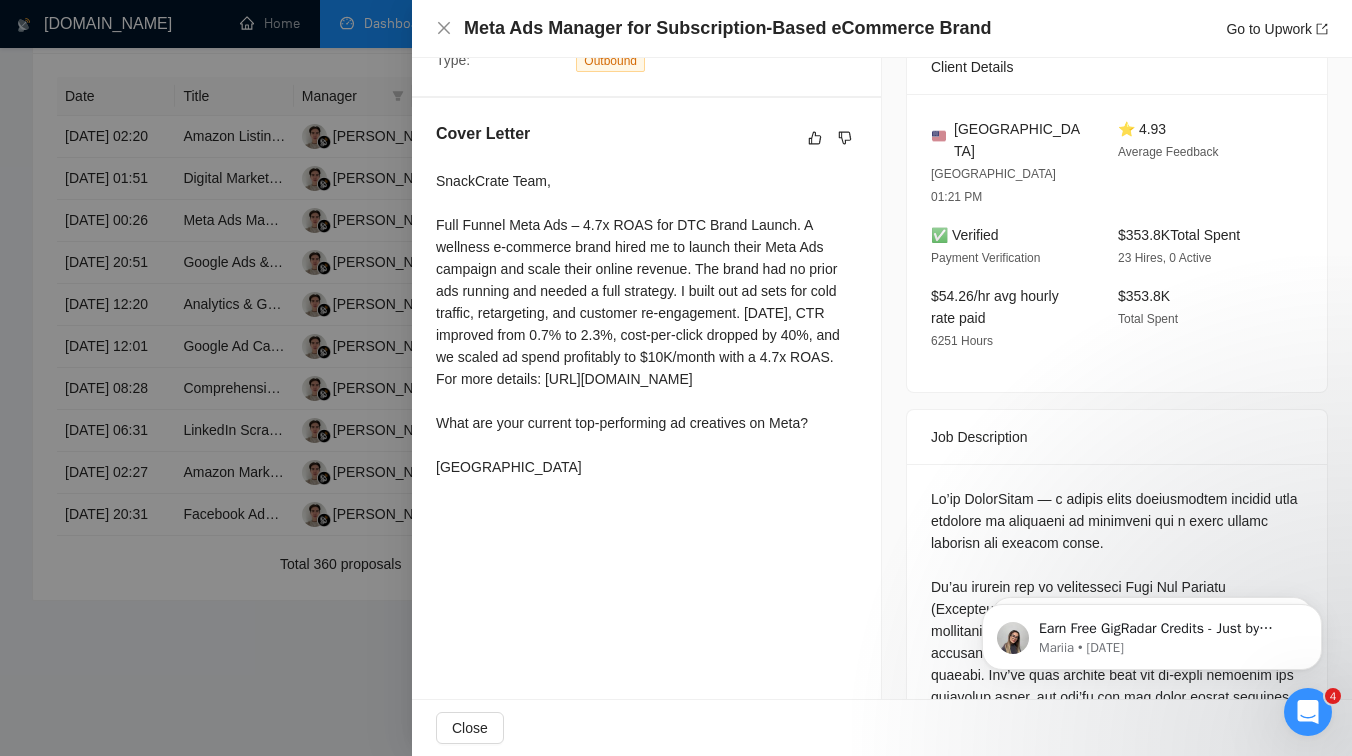 click at bounding box center (676, 378) 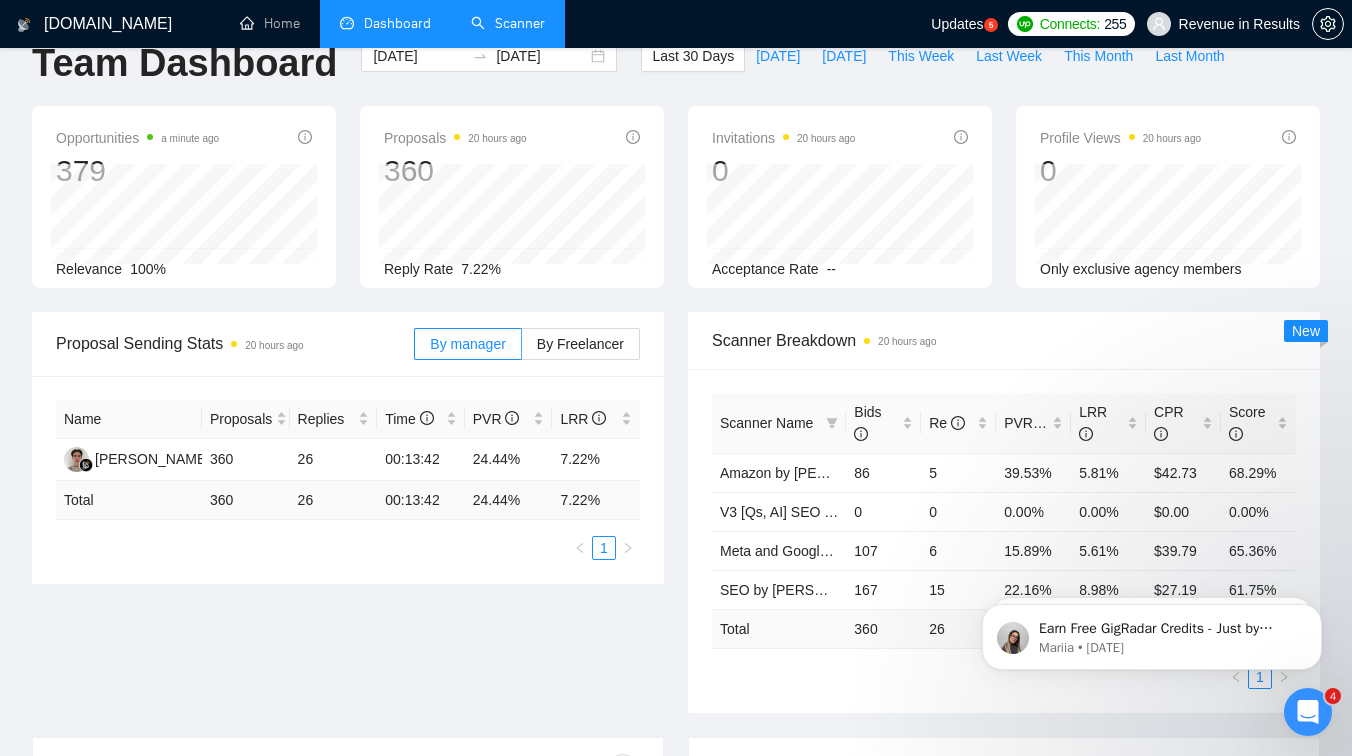 scroll, scrollTop: 0, scrollLeft: 0, axis: both 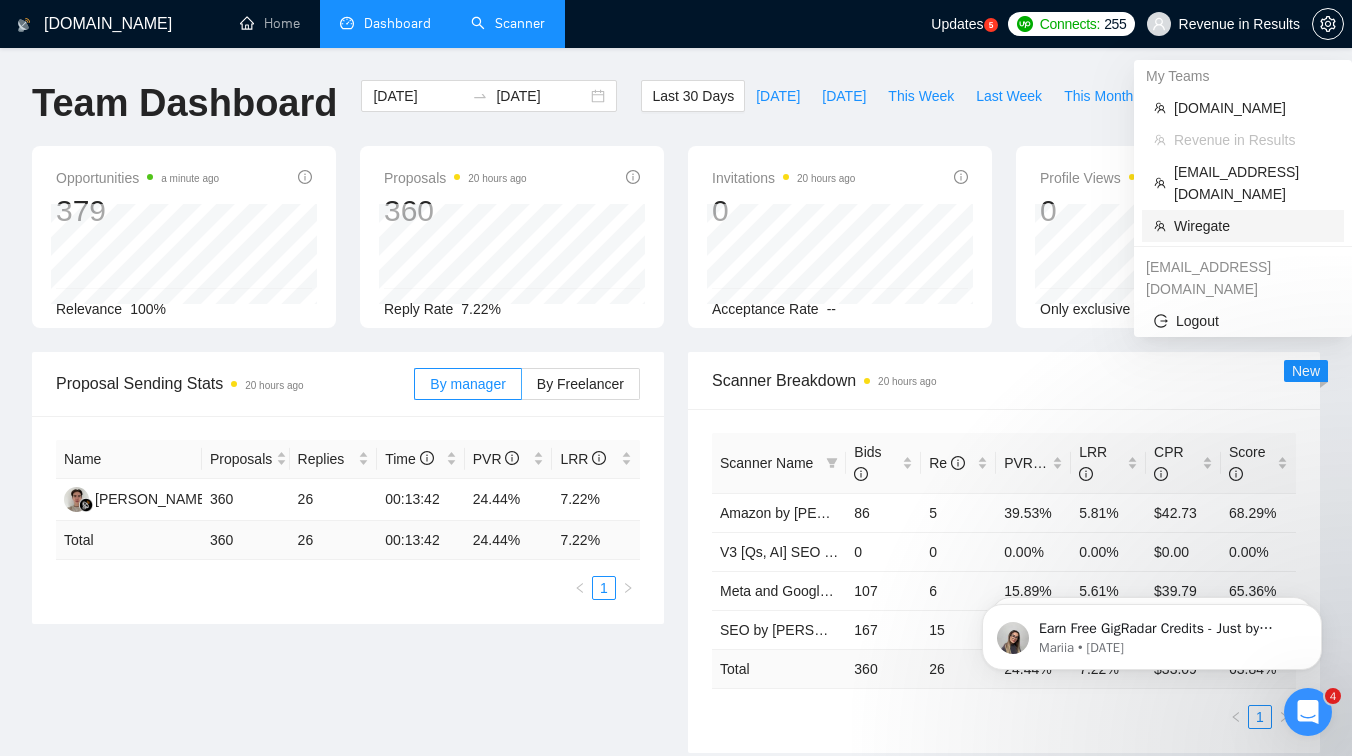 click on "Wiregate" at bounding box center [1253, 226] 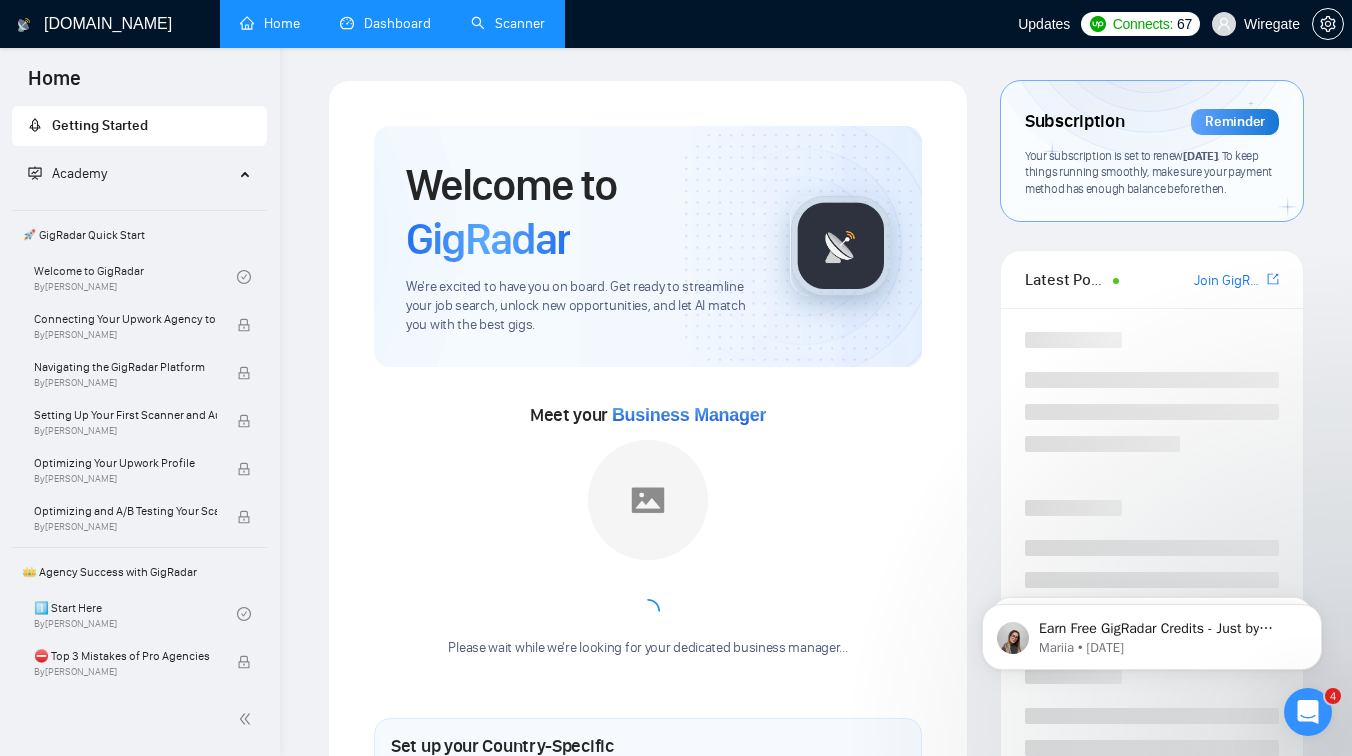 click on "Dashboard" at bounding box center [385, 23] 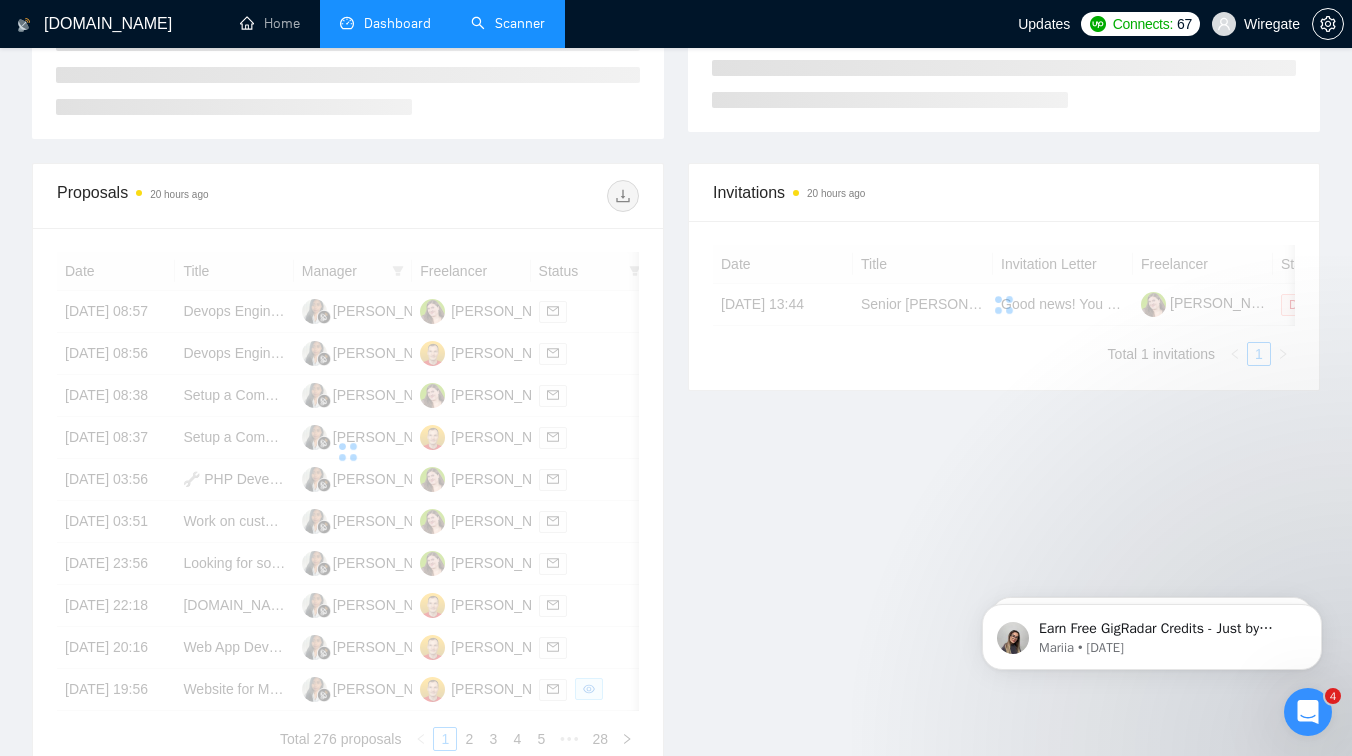 scroll, scrollTop: 445, scrollLeft: 0, axis: vertical 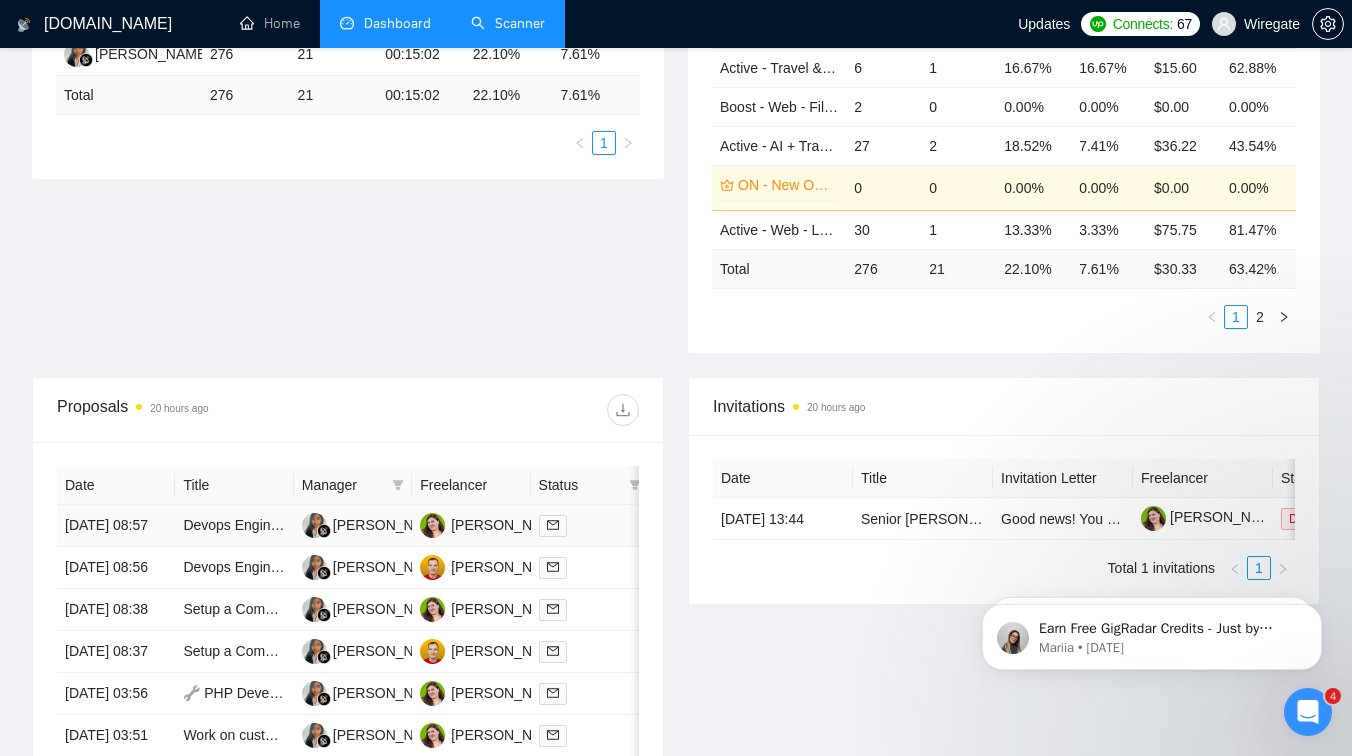 click on "Devops Engineer Needed" at bounding box center [234, 526] 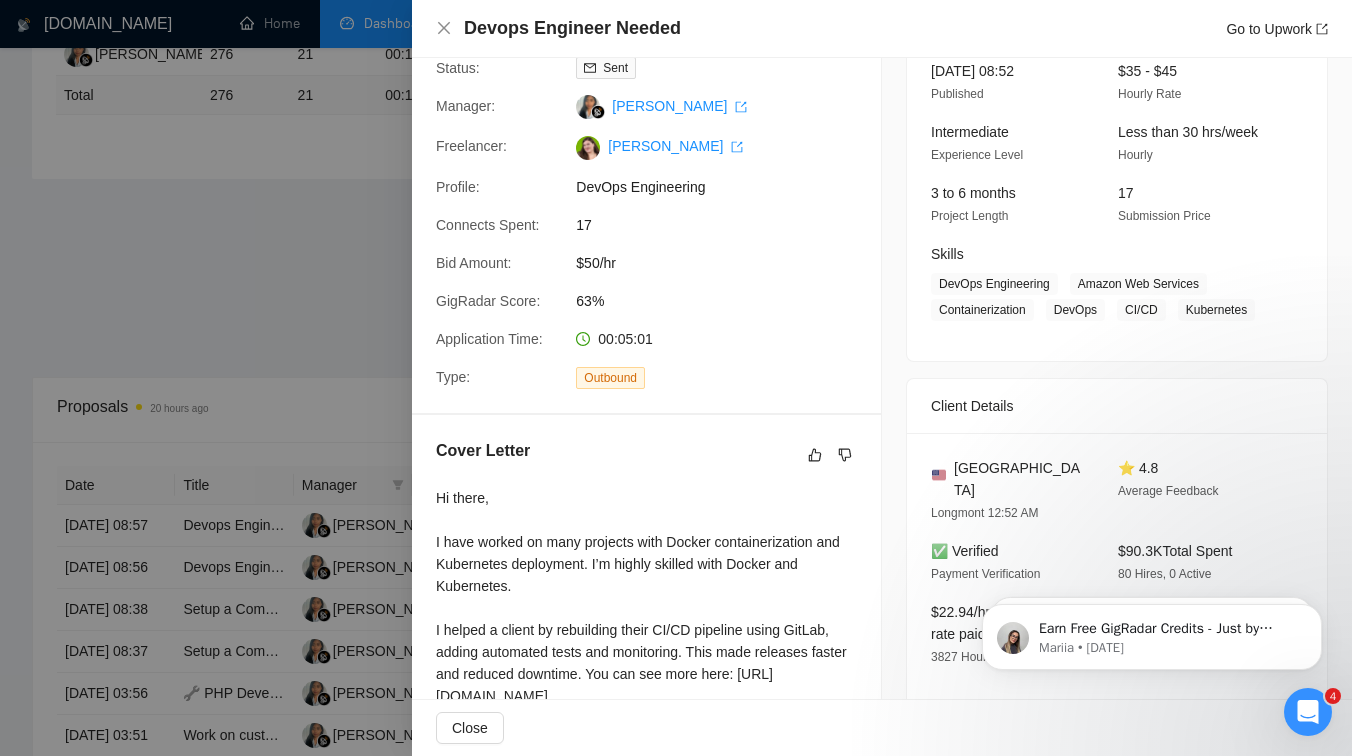 scroll, scrollTop: 220, scrollLeft: 0, axis: vertical 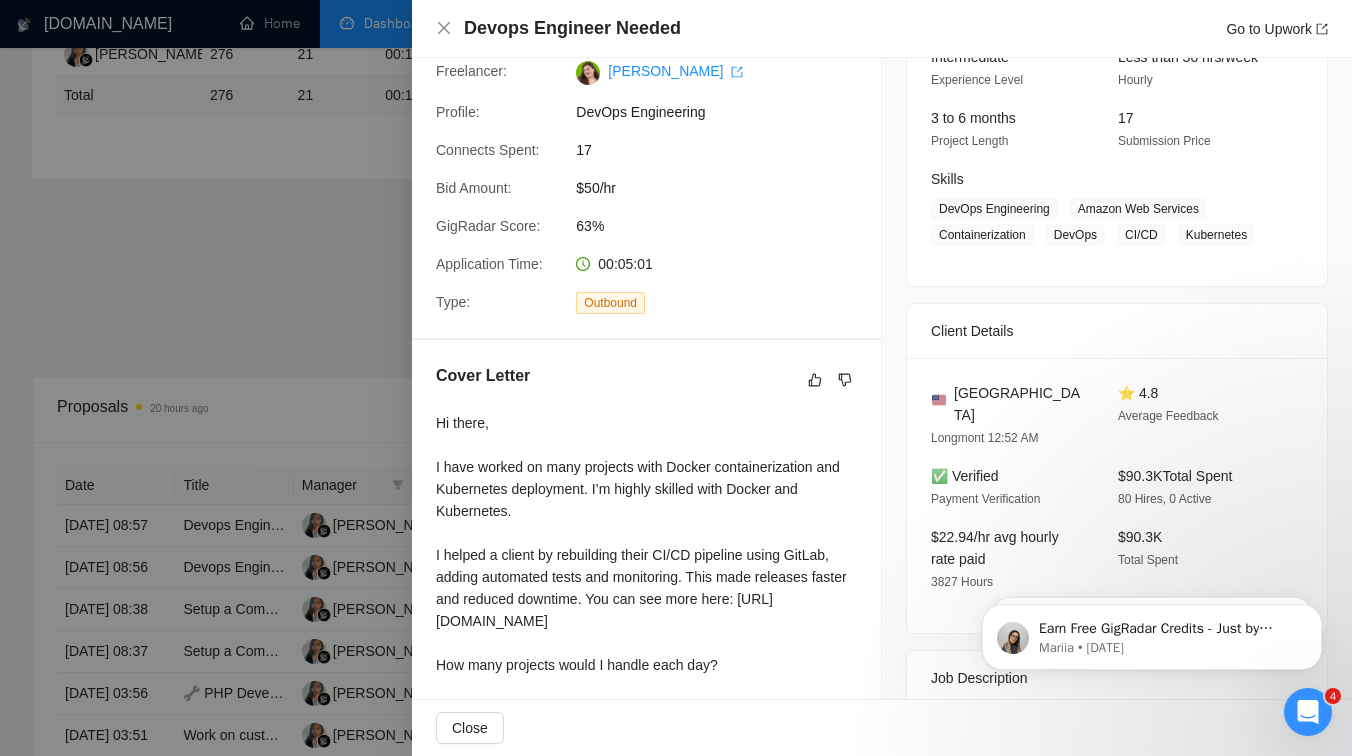 click at bounding box center [676, 378] 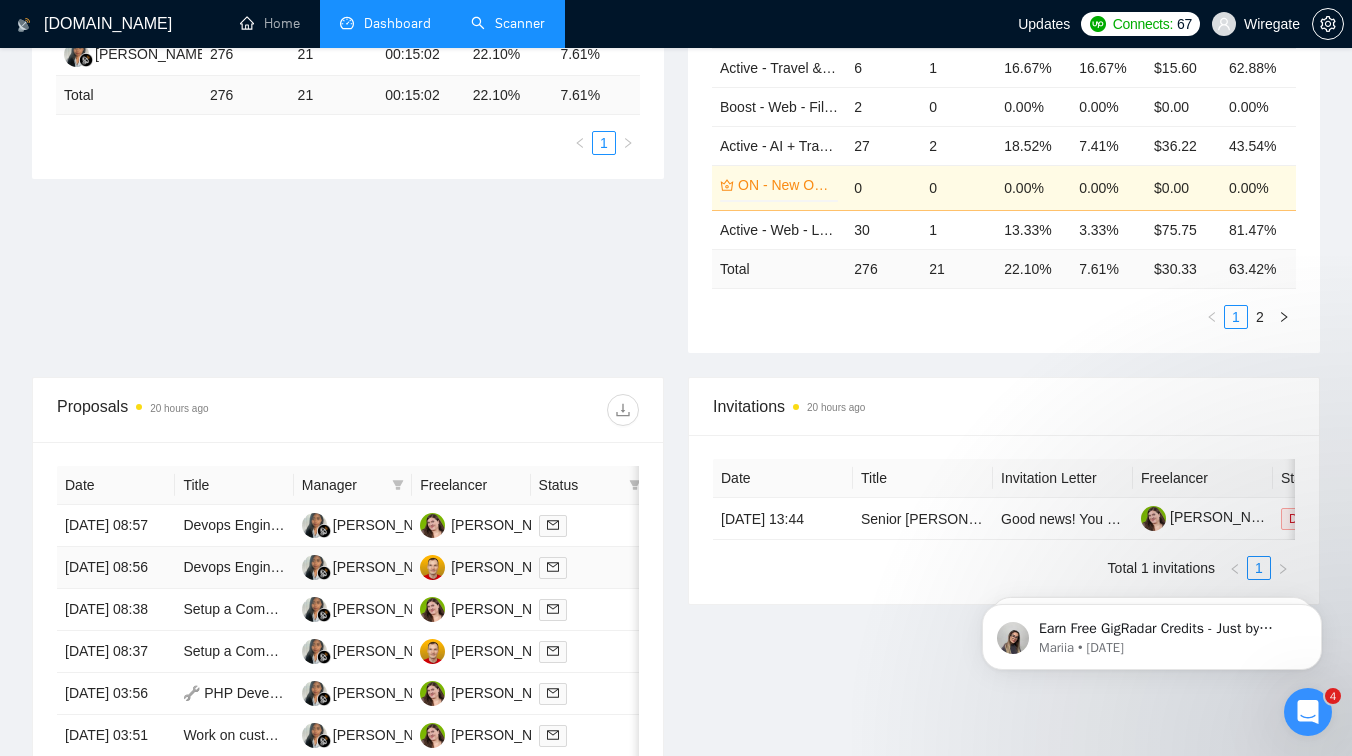 click on "Devops Engineer Needed" at bounding box center (234, 568) 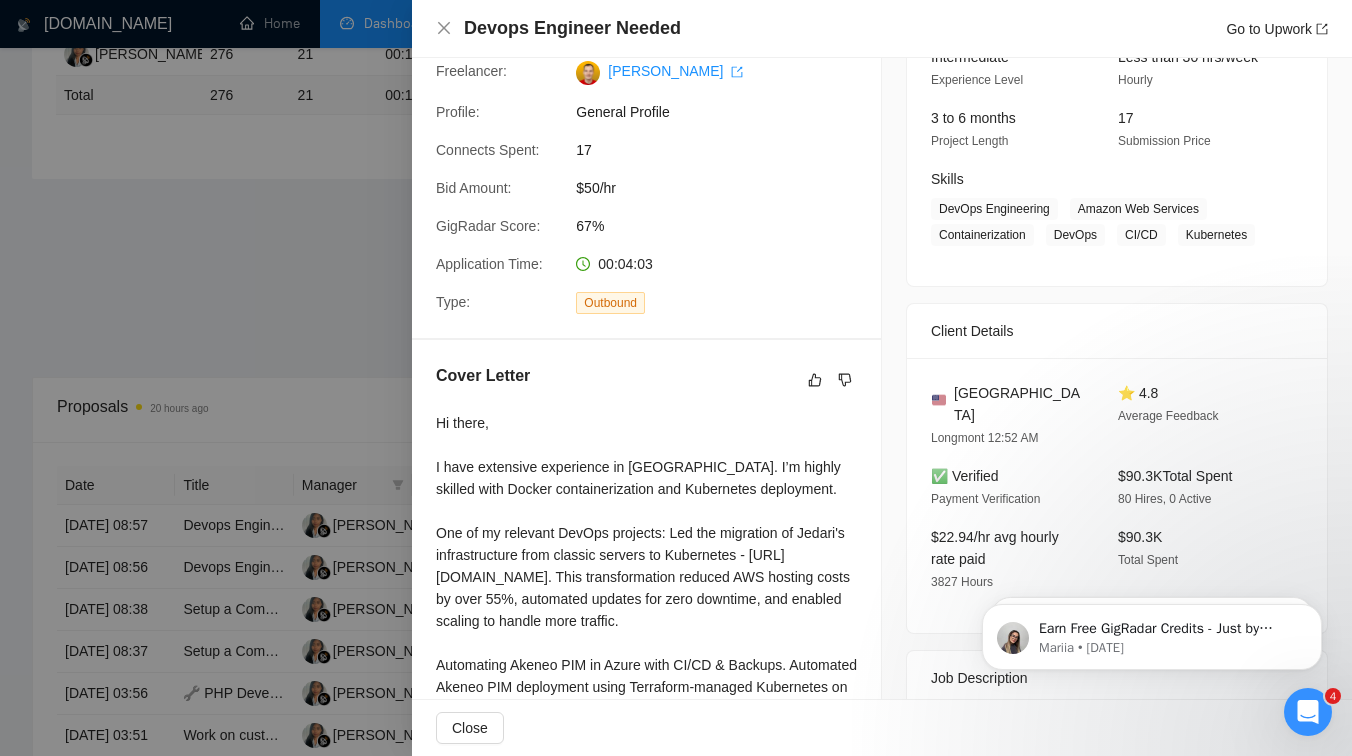 click at bounding box center (676, 378) 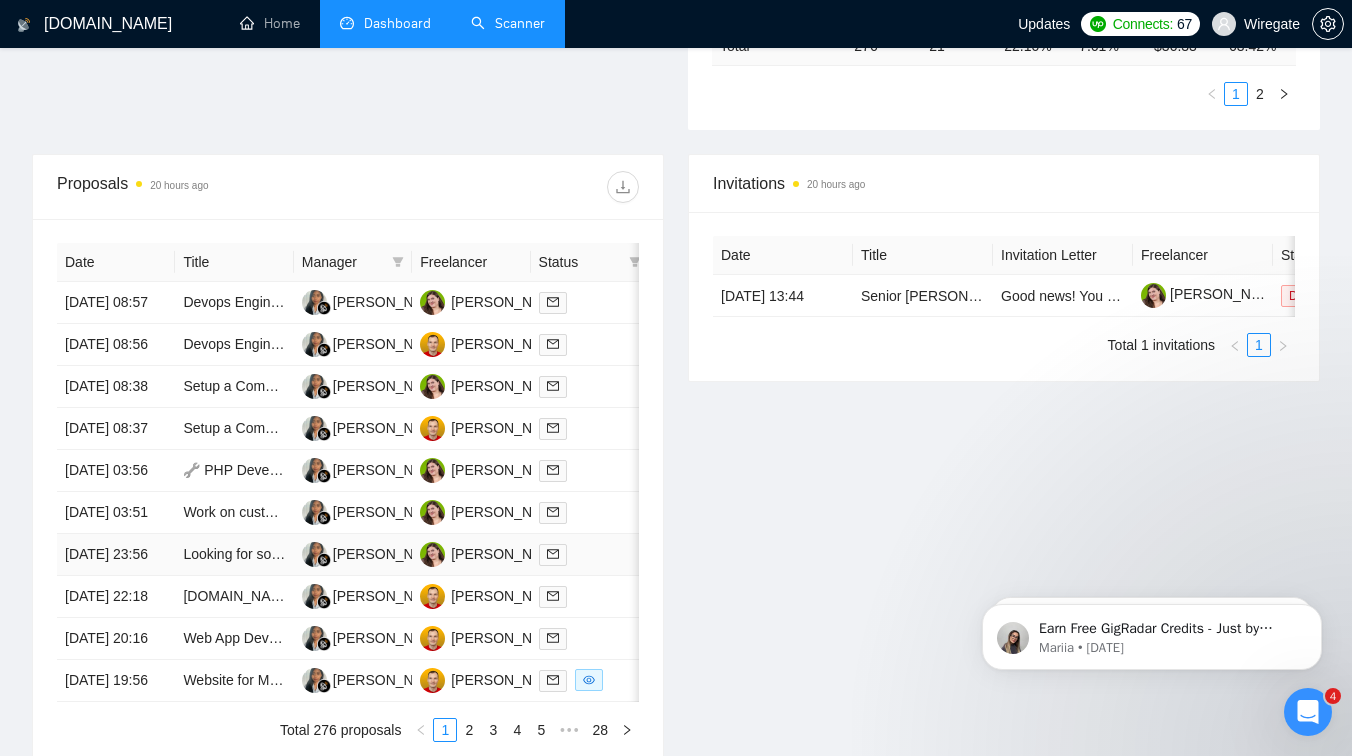 scroll, scrollTop: 749, scrollLeft: 0, axis: vertical 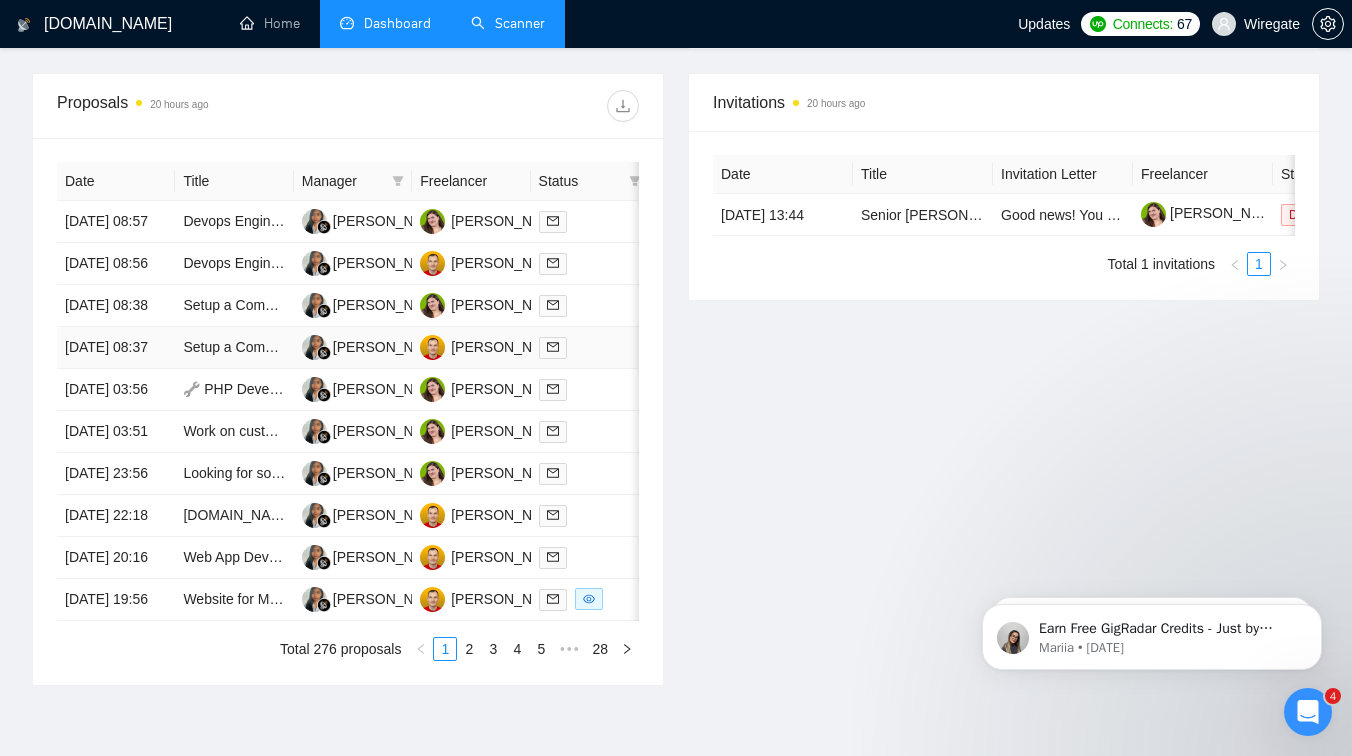 click on "Setup a Computer Use Agent On Loop" at bounding box center [234, 348] 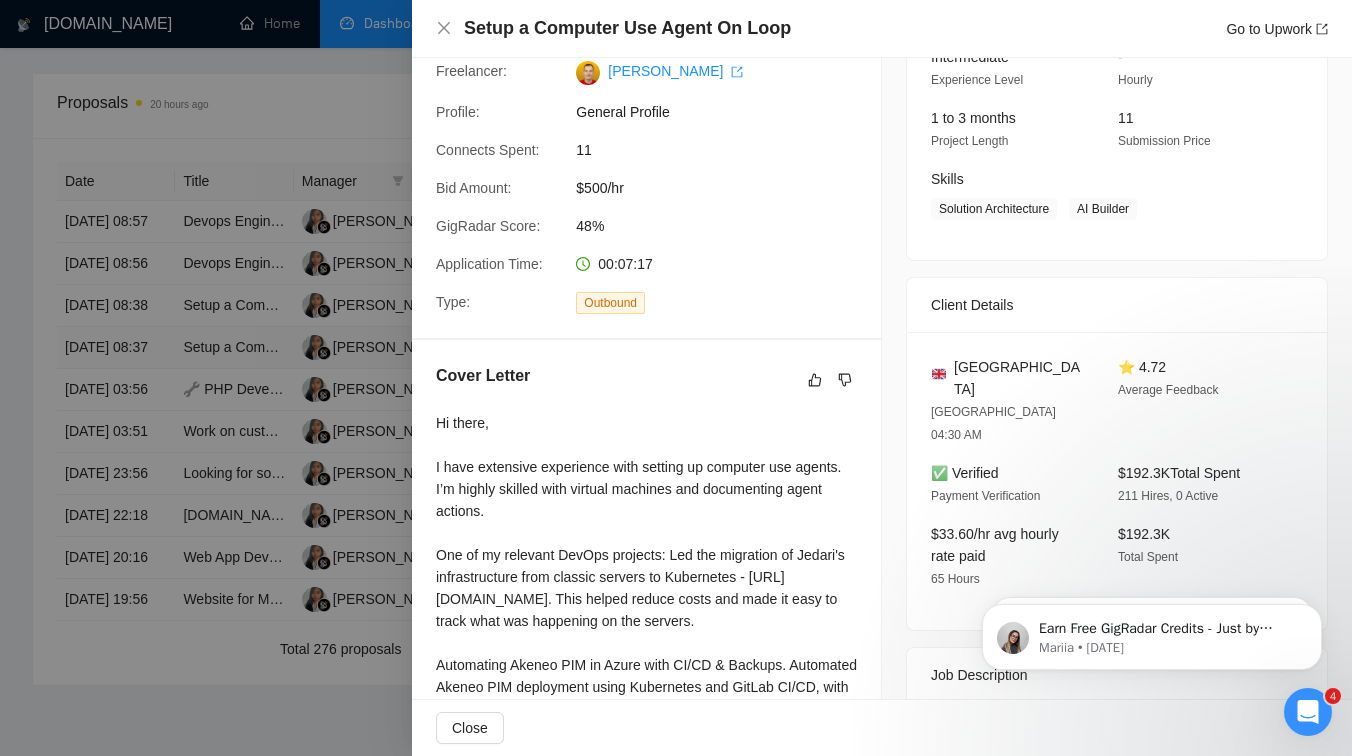click at bounding box center [676, 378] 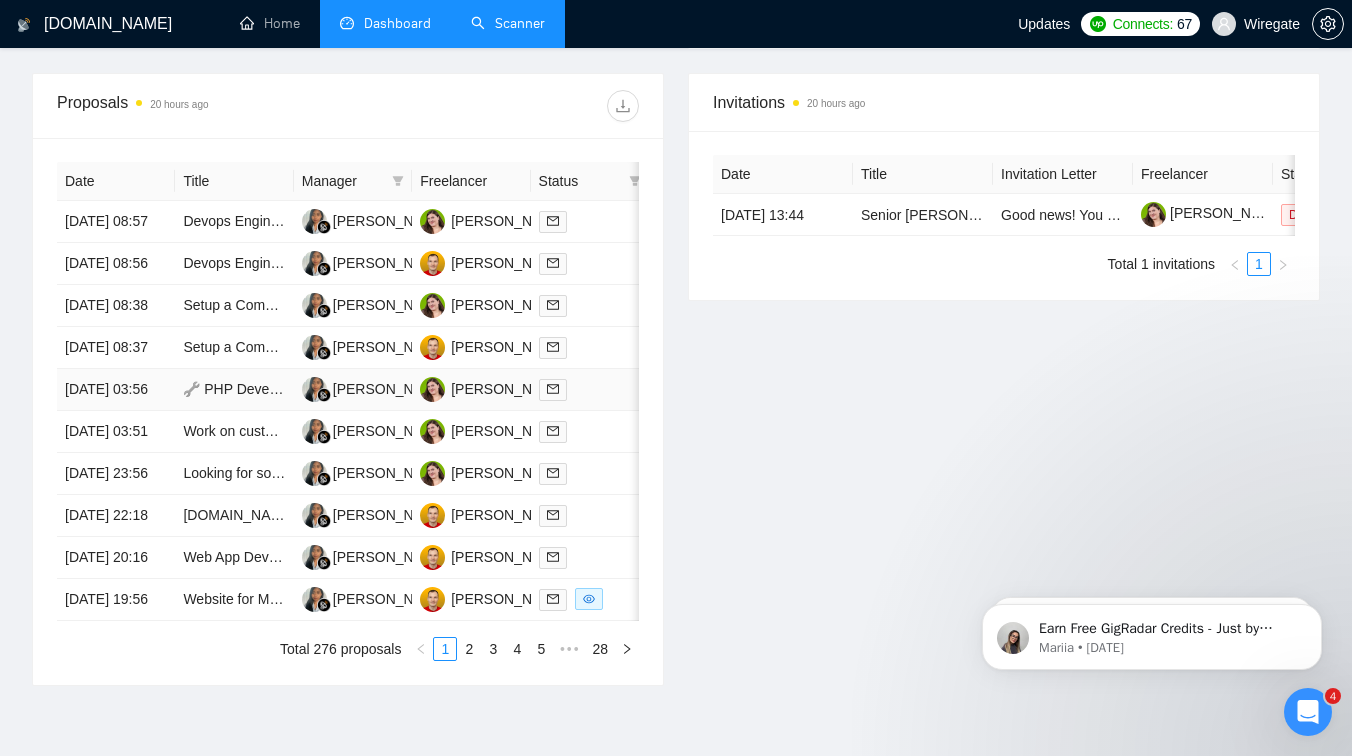 click on "🔧 PHP Developer Needed to Integrate URWAY Payment Gateway (No Framework - Pure PHP)" at bounding box center [234, 390] 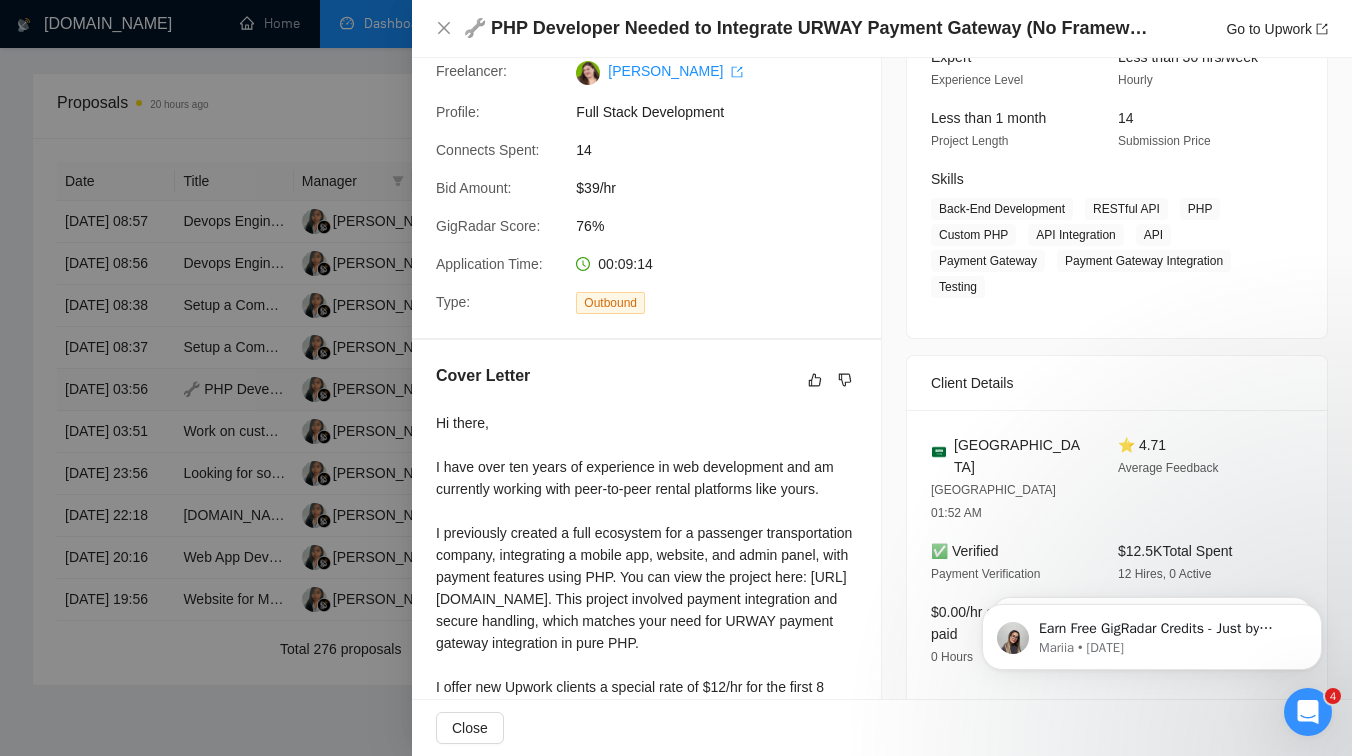 click at bounding box center (676, 378) 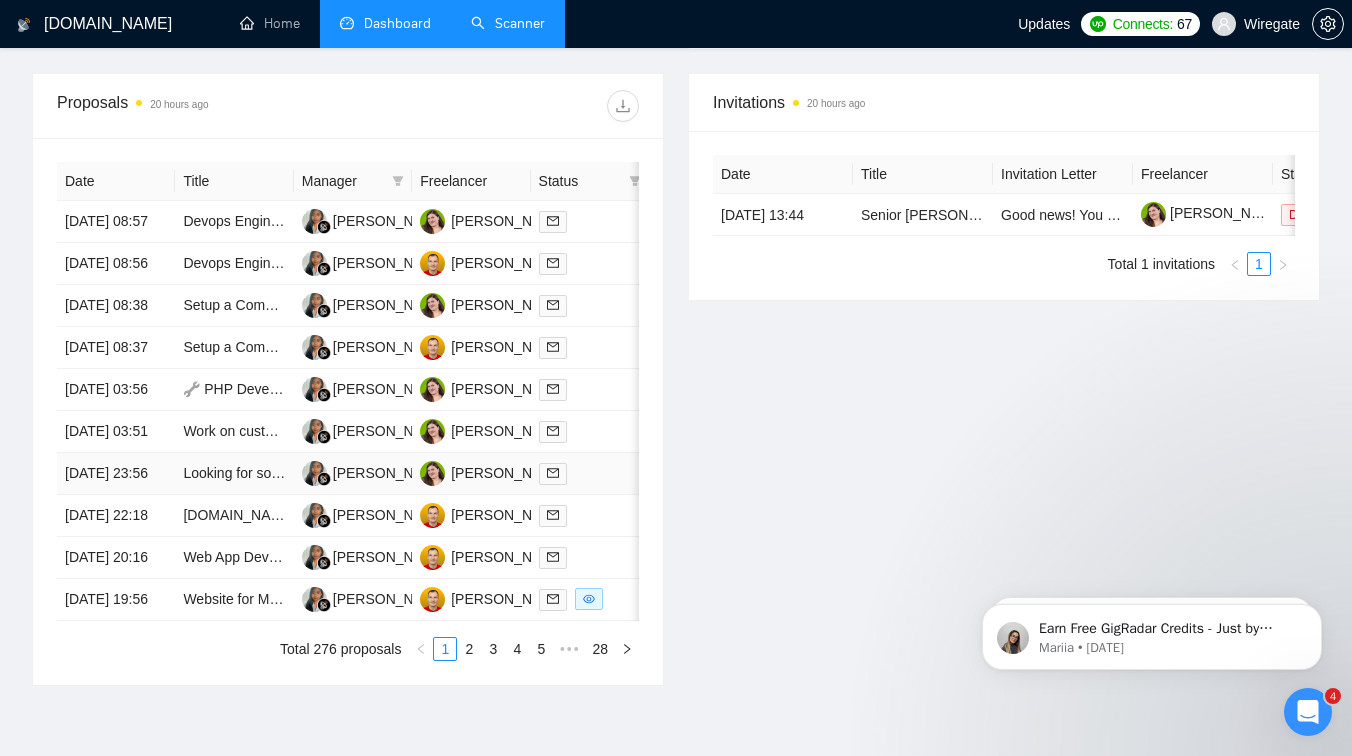 click on "Looking for someone to make me a service similar to DeleteMe" at bounding box center [234, 474] 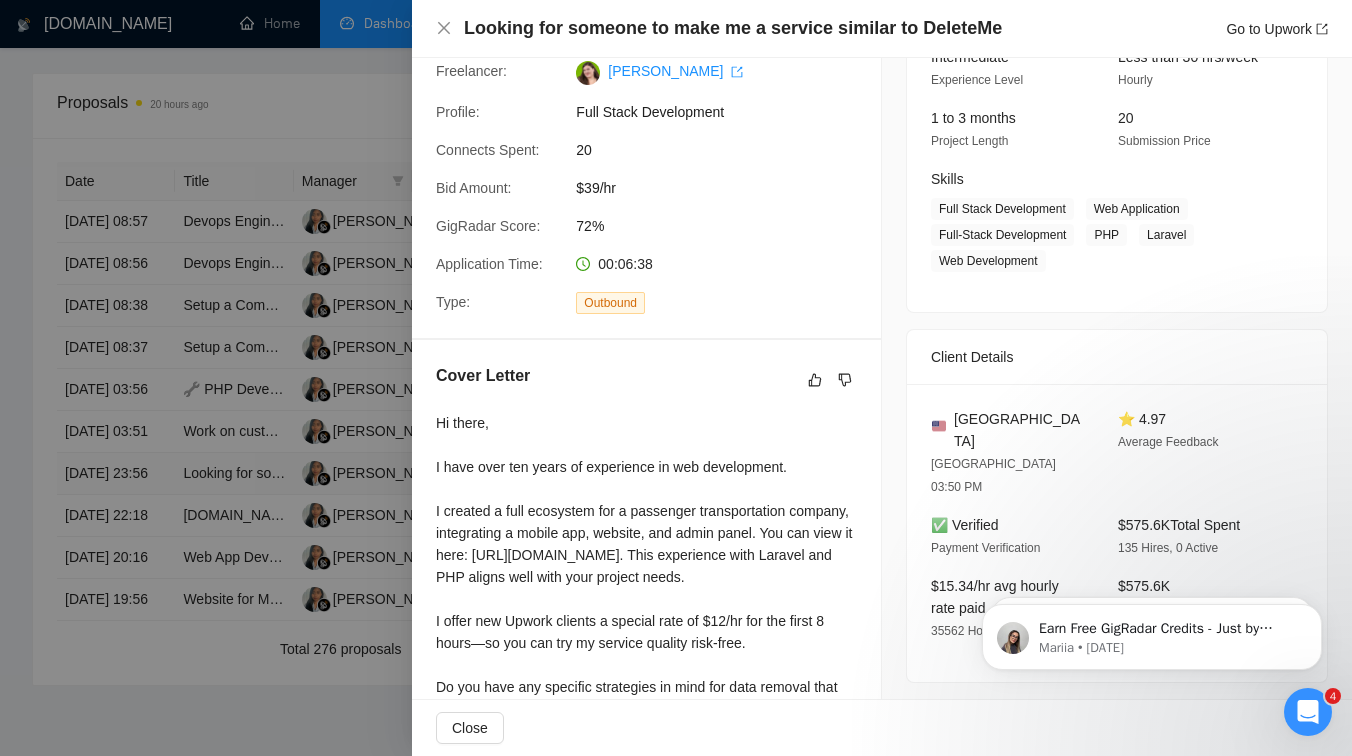 click at bounding box center [676, 378] 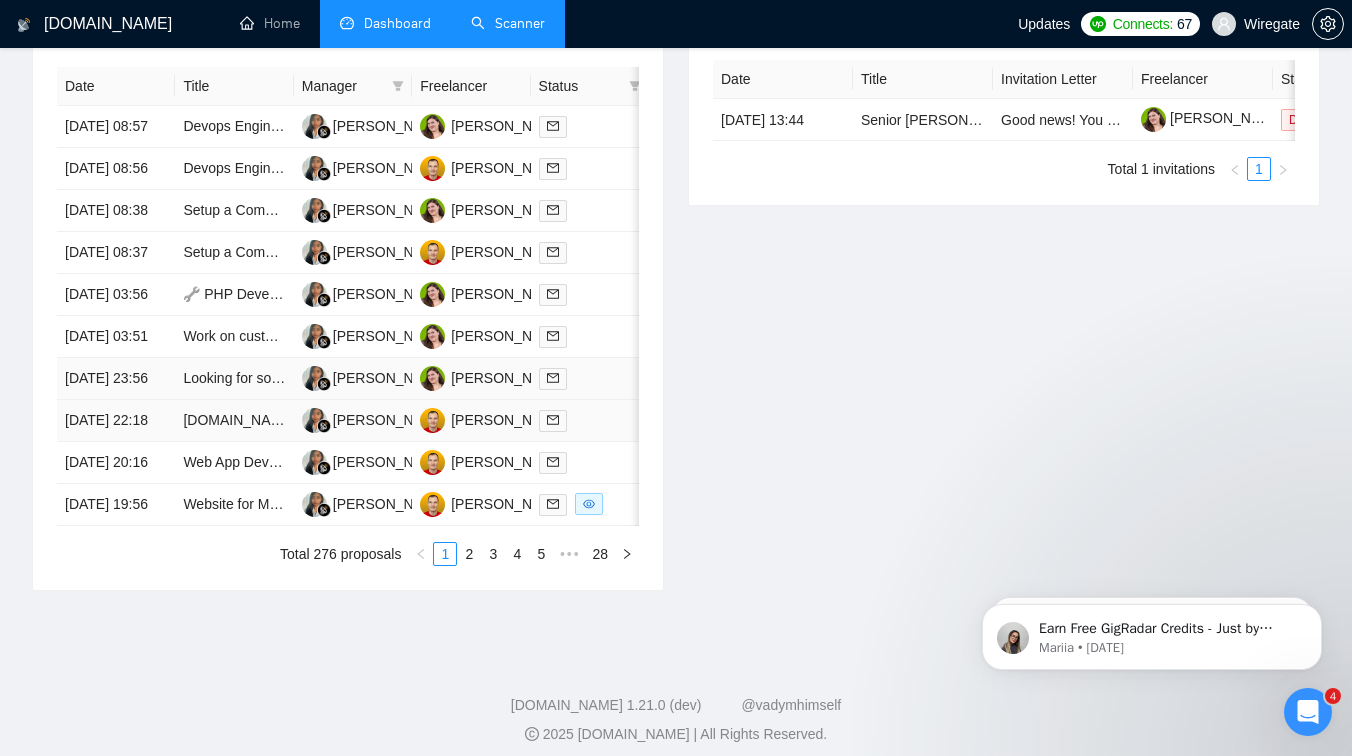 scroll, scrollTop: 912, scrollLeft: 0, axis: vertical 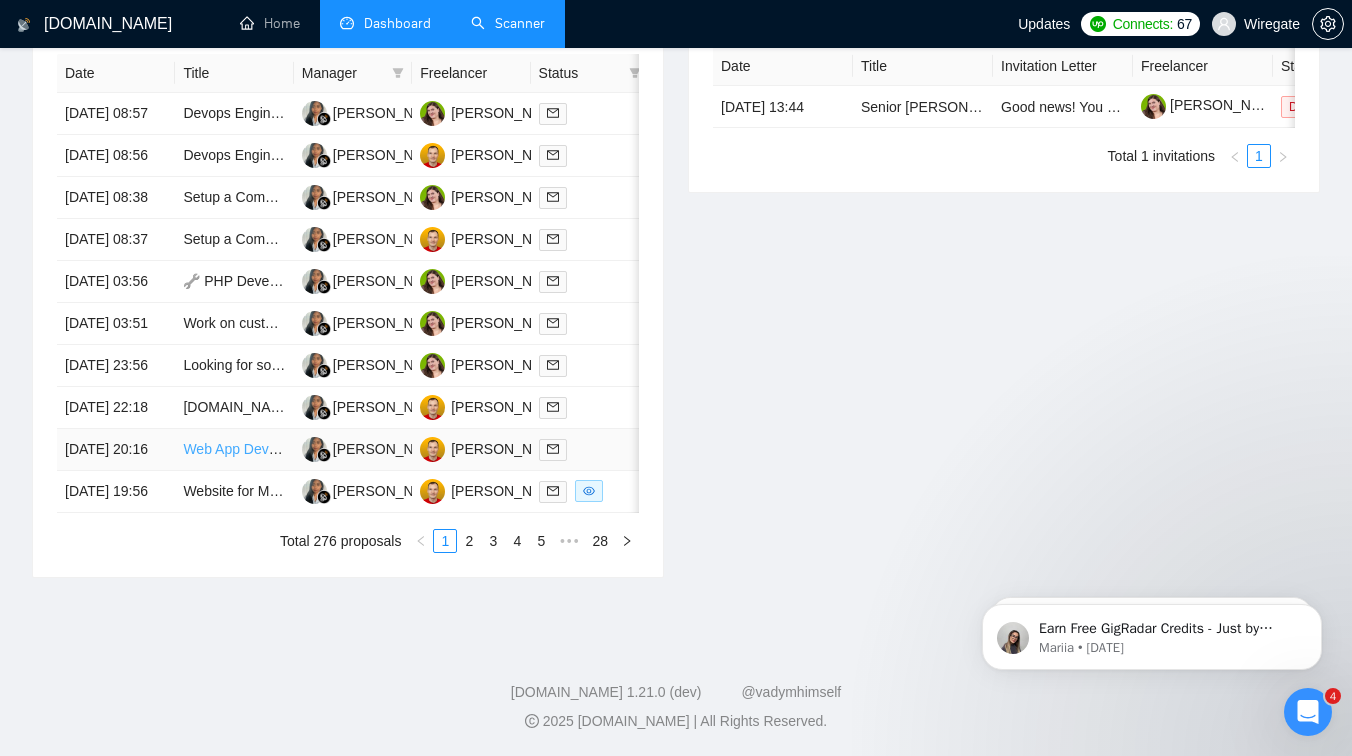 click on "Web App Developer(s) Needed for Audio + Image to Video Generator Tool" at bounding box center (412, 449) 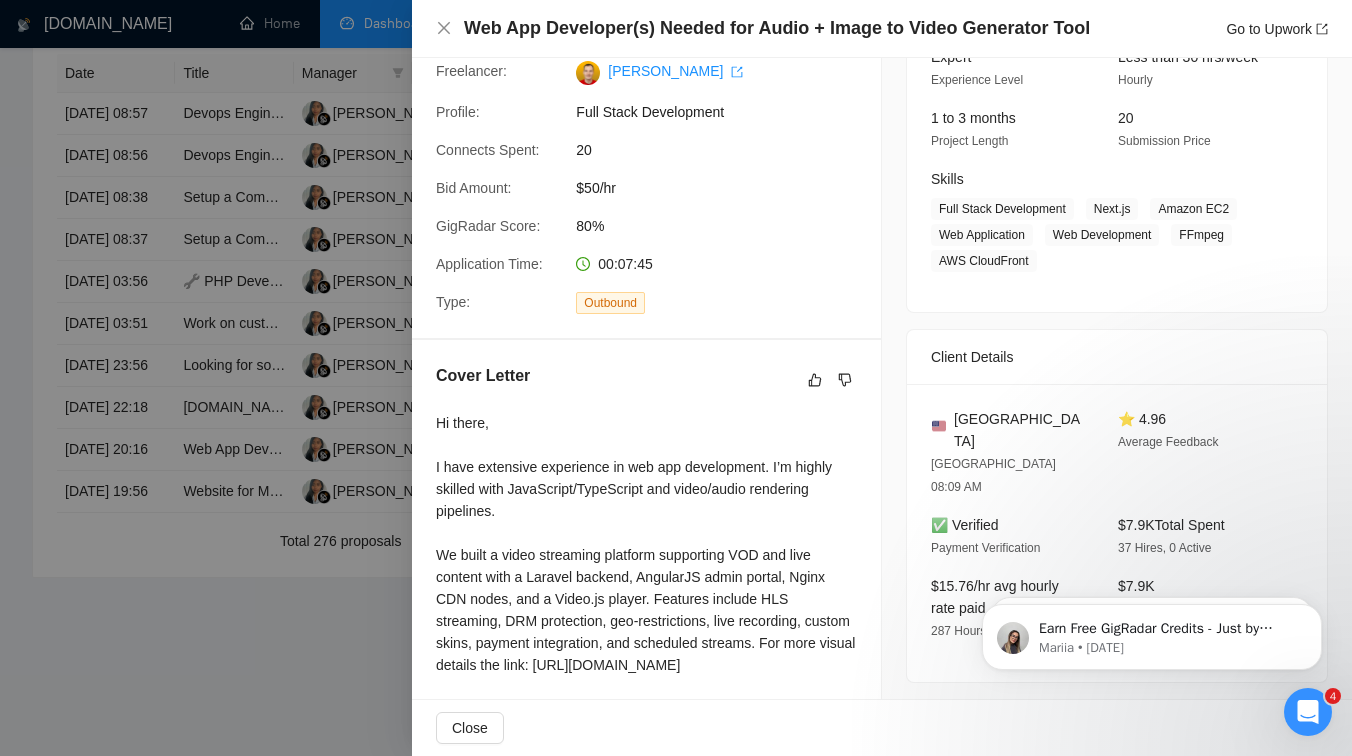 click at bounding box center (676, 378) 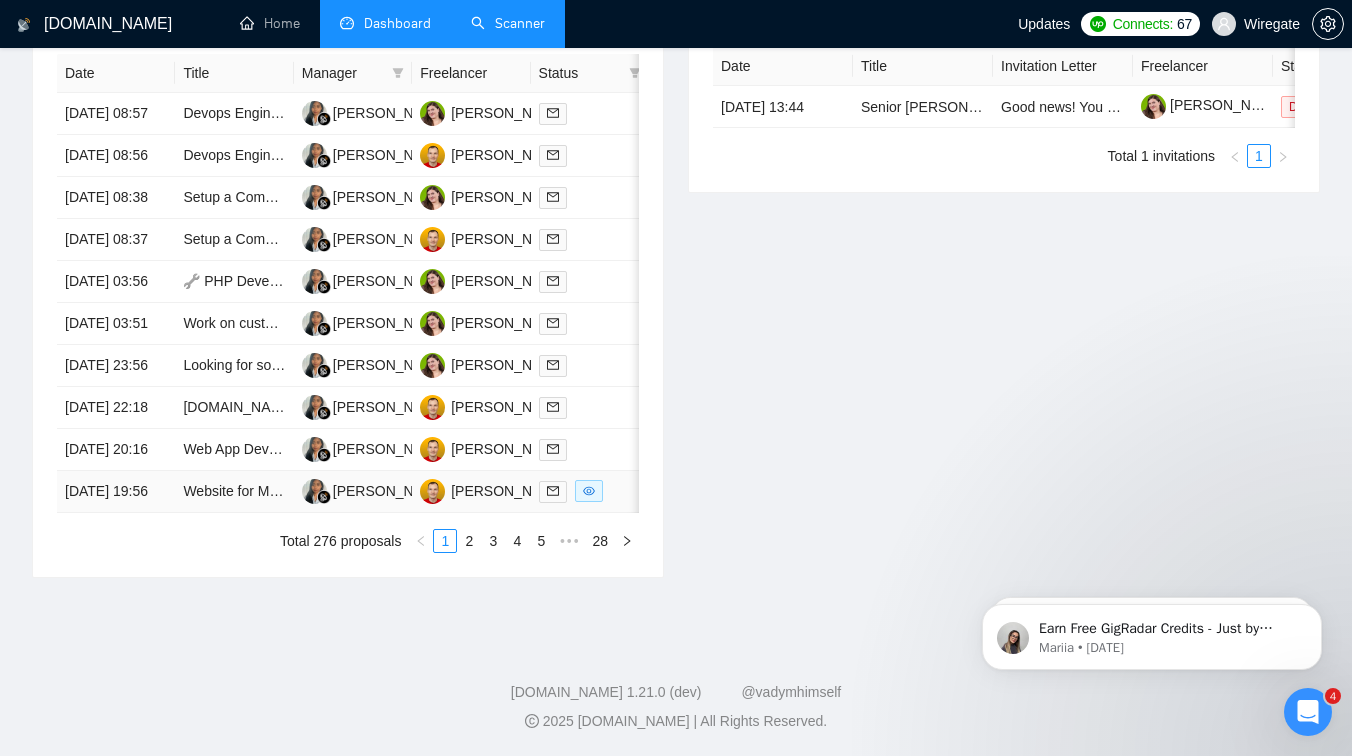click on "Website for Motion and Animation Studio" at bounding box center (234, 492) 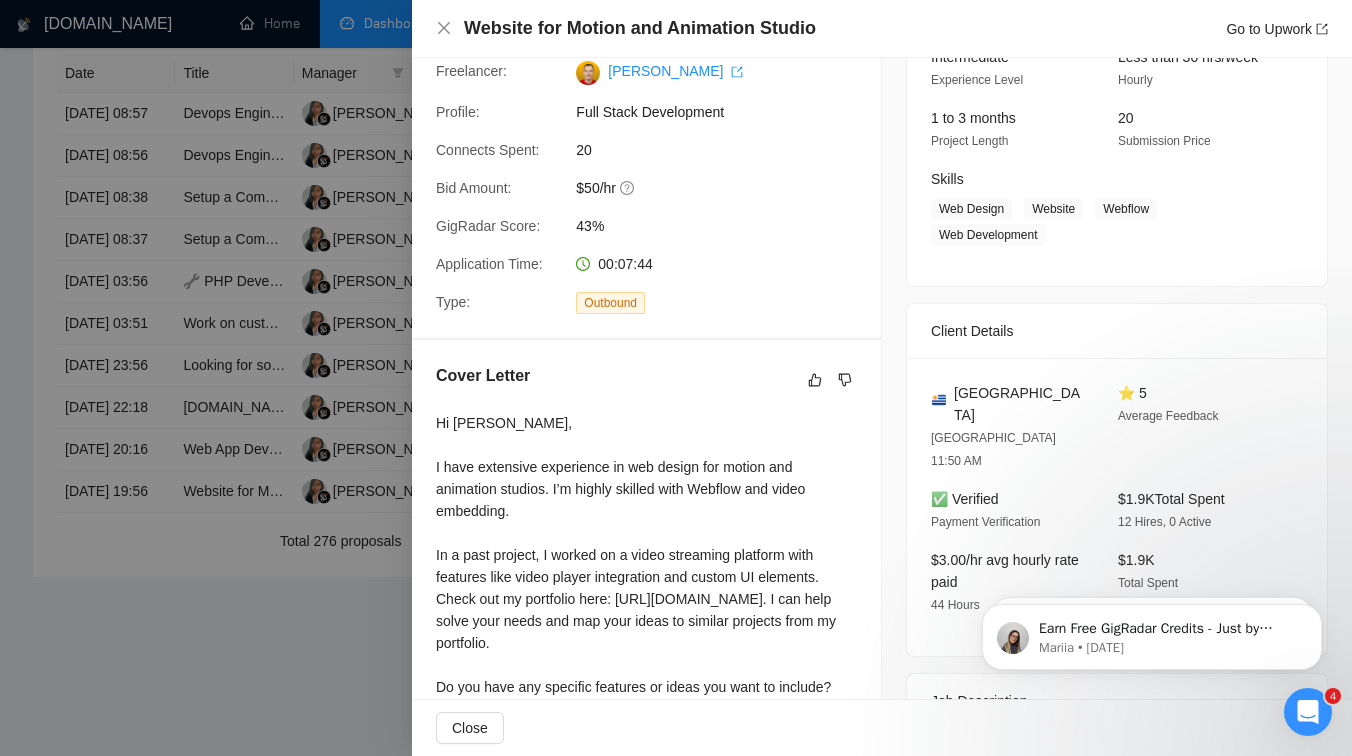 click at bounding box center (676, 378) 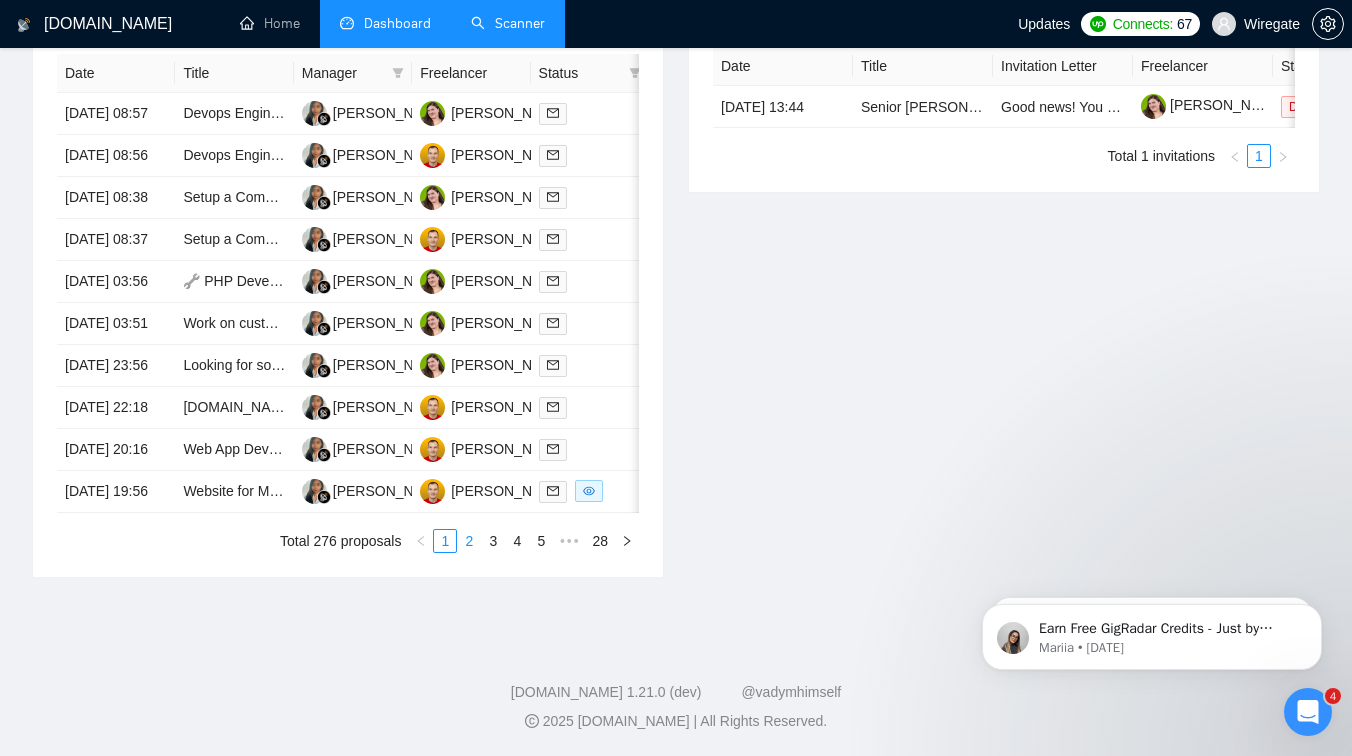 click on "2" at bounding box center [469, 541] 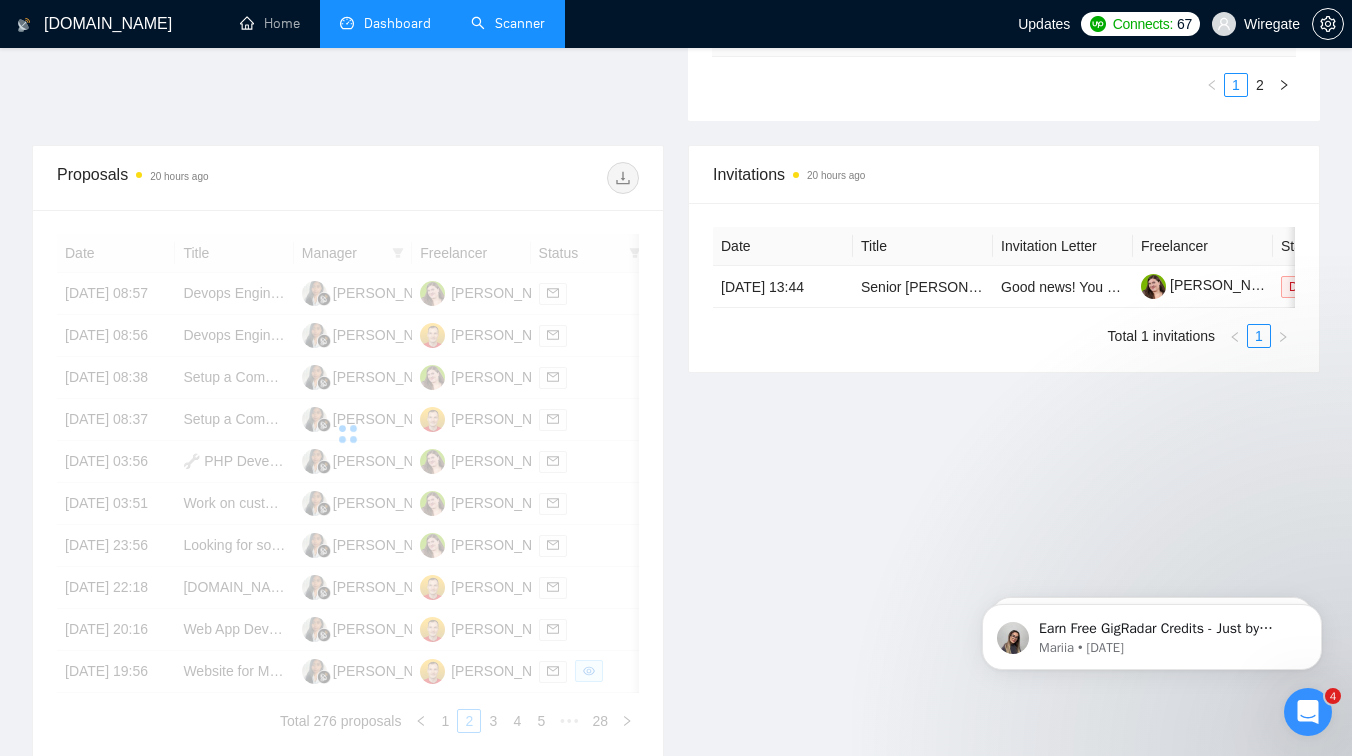 scroll, scrollTop: 632, scrollLeft: 0, axis: vertical 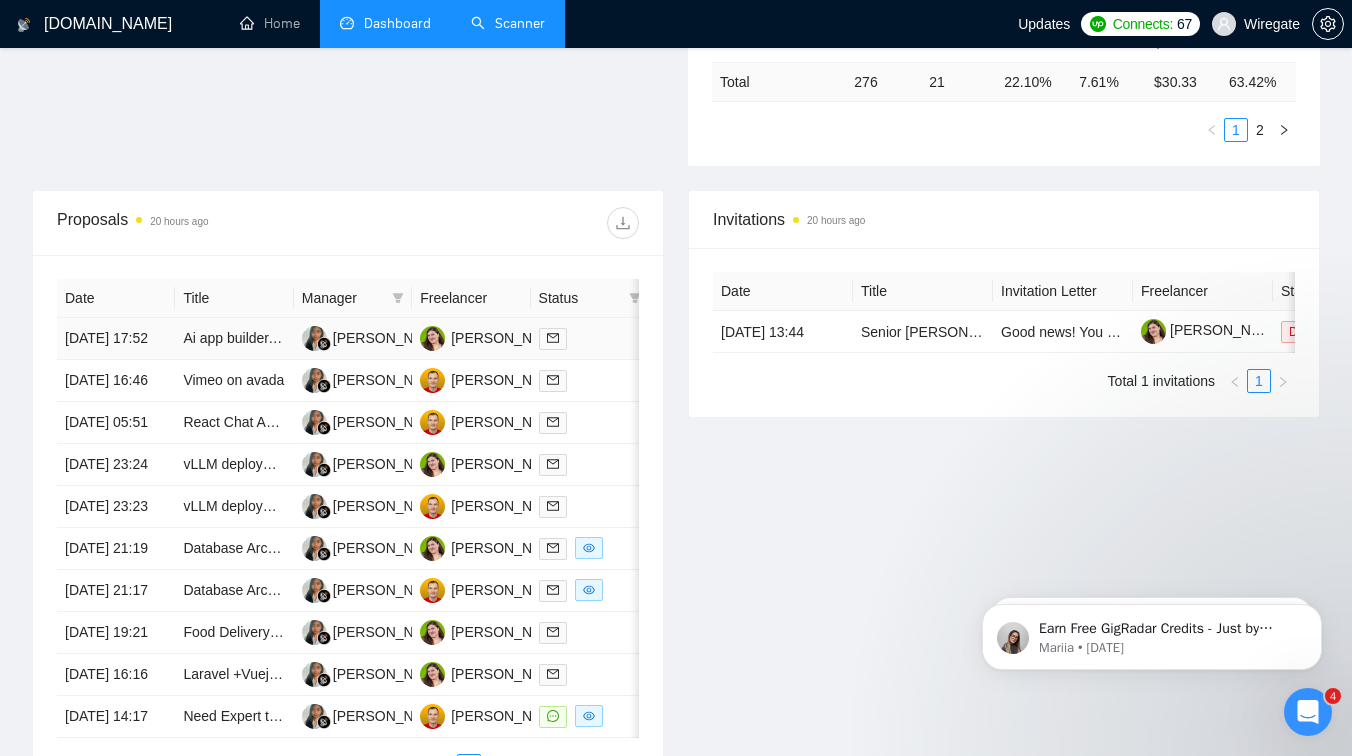 click on "Ai app builder, Vibe coding" at bounding box center (234, 339) 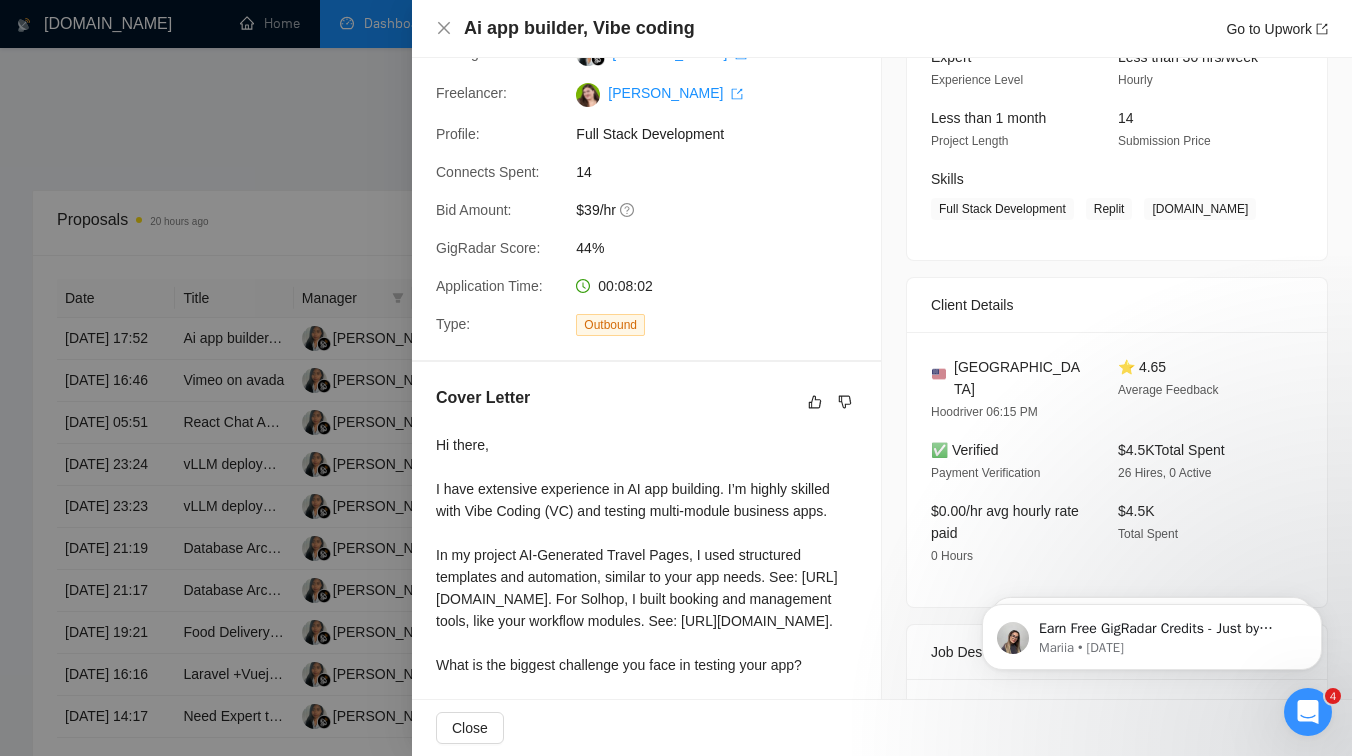 click at bounding box center [676, 378] 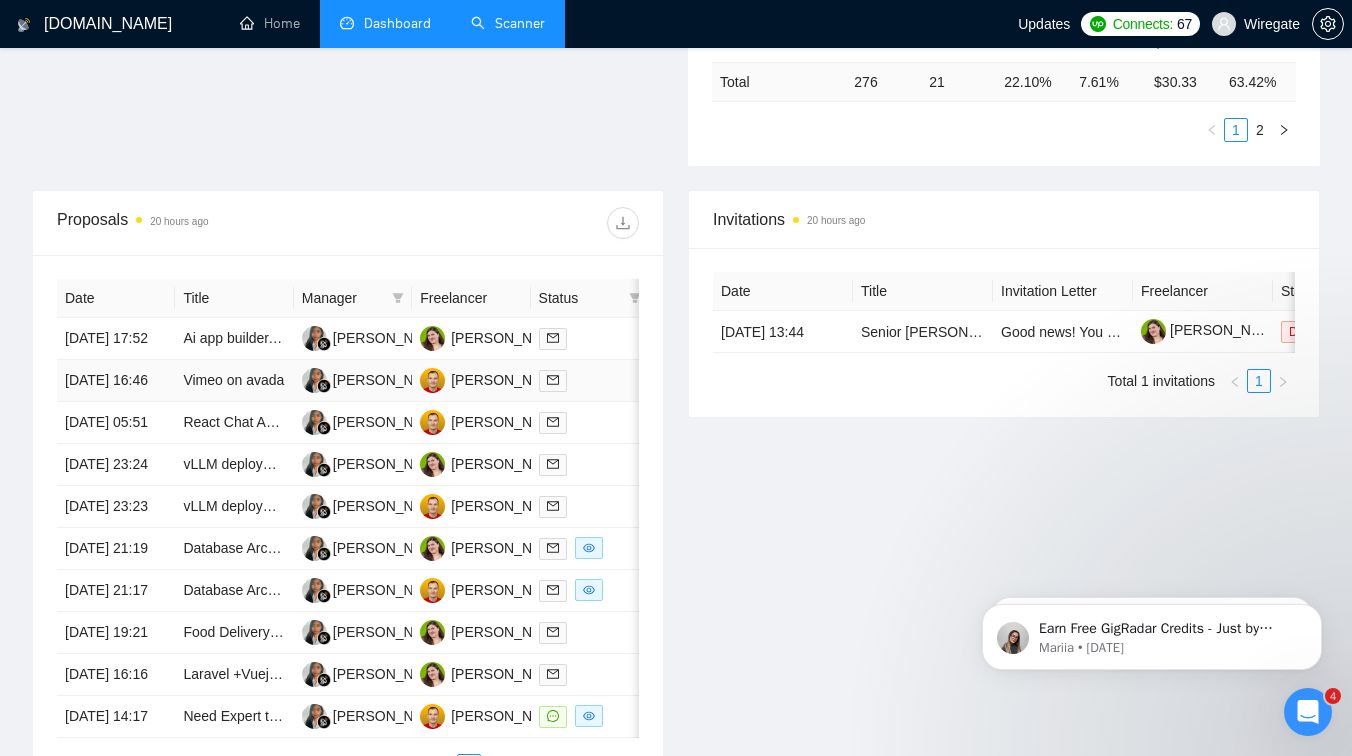 click on "Vimeo on avada" at bounding box center (234, 381) 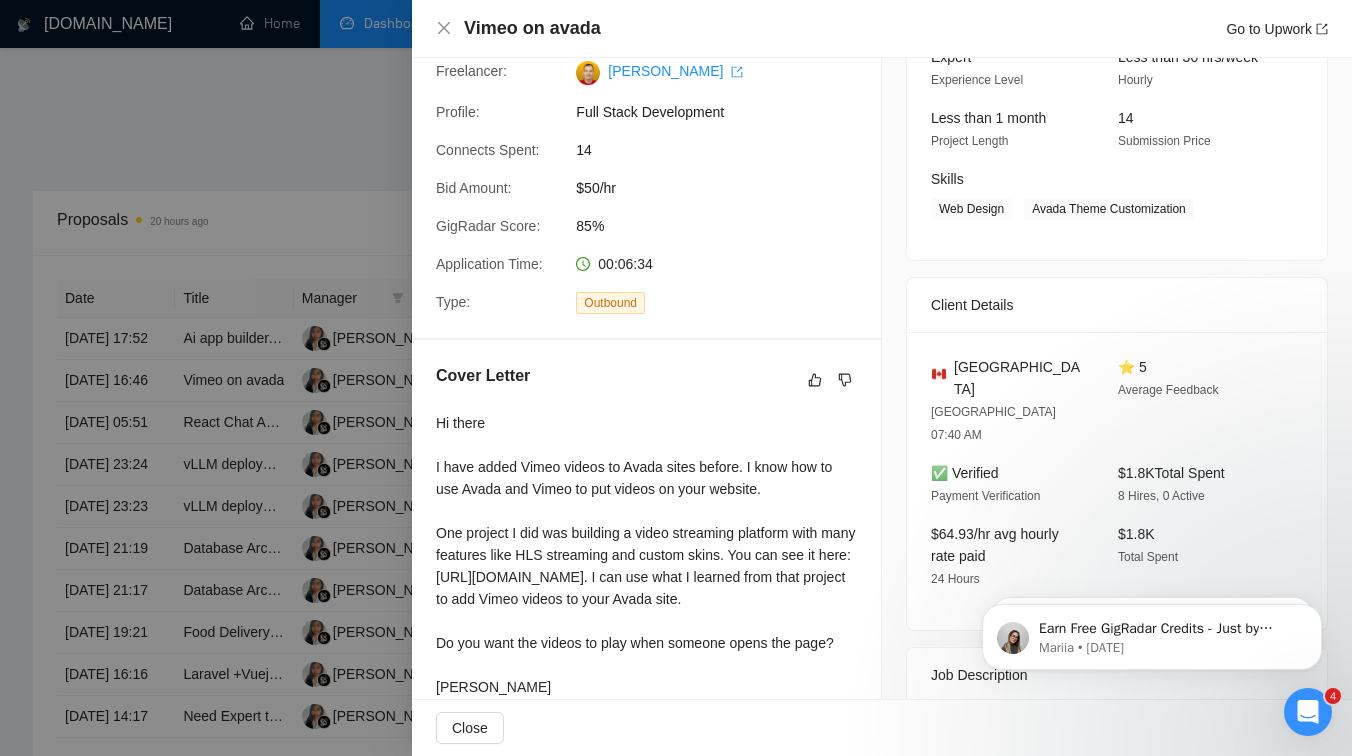 click at bounding box center [676, 378] 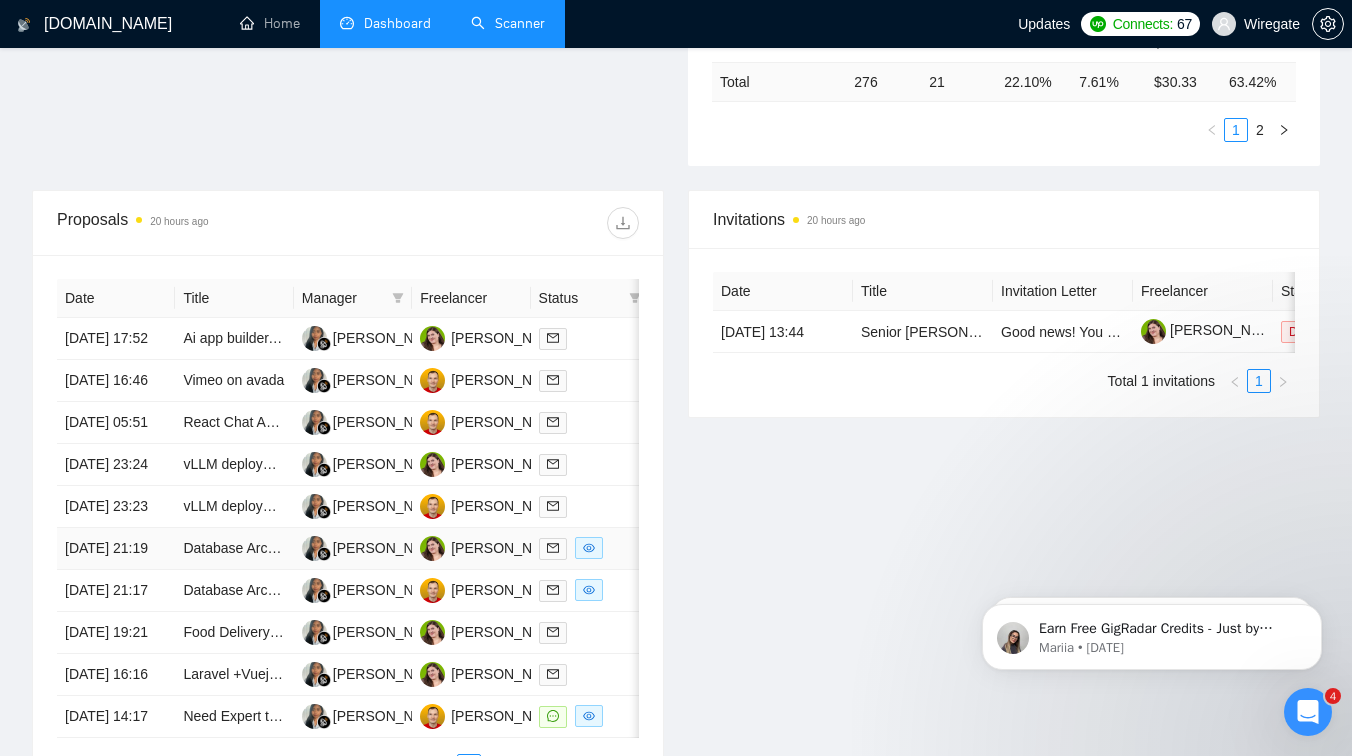 click on "Database Architect Needed for B2B Lead Intelligence SaaS (Architecture Only)" at bounding box center (234, 549) 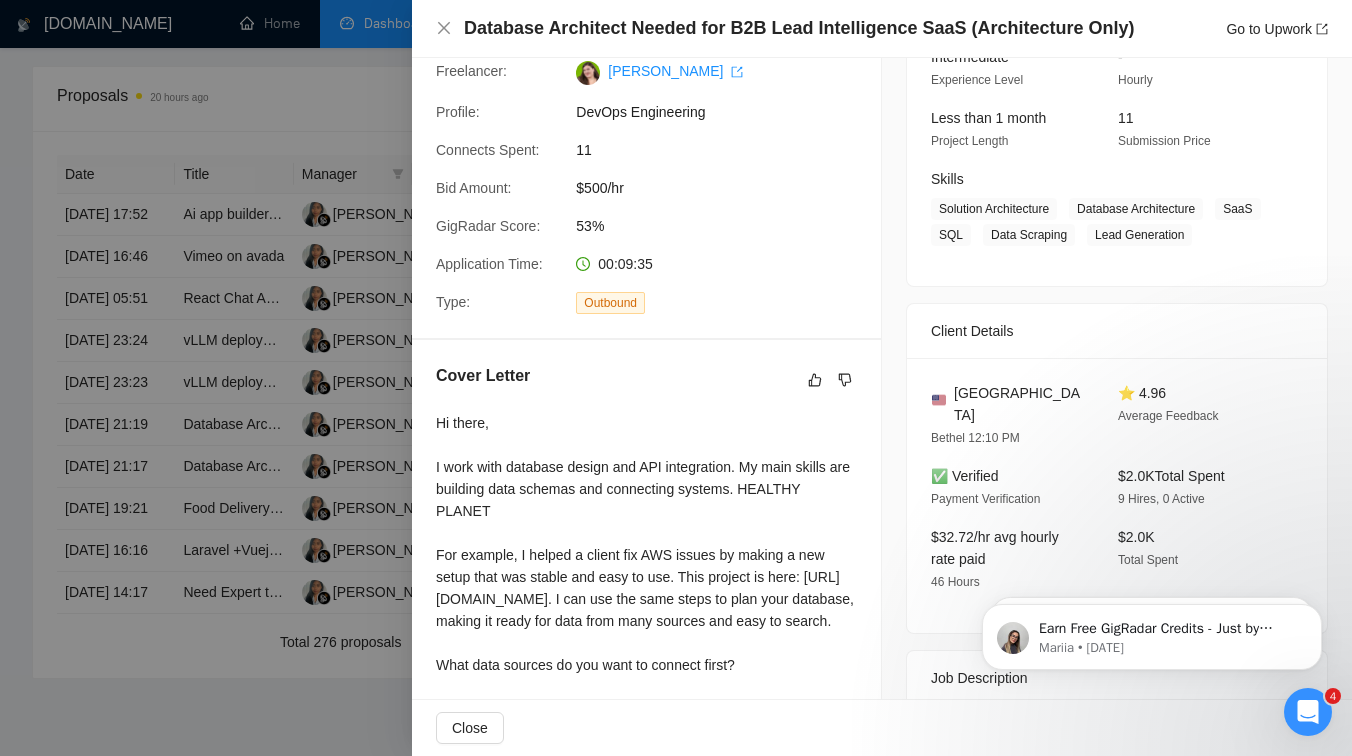 scroll, scrollTop: 803, scrollLeft: 0, axis: vertical 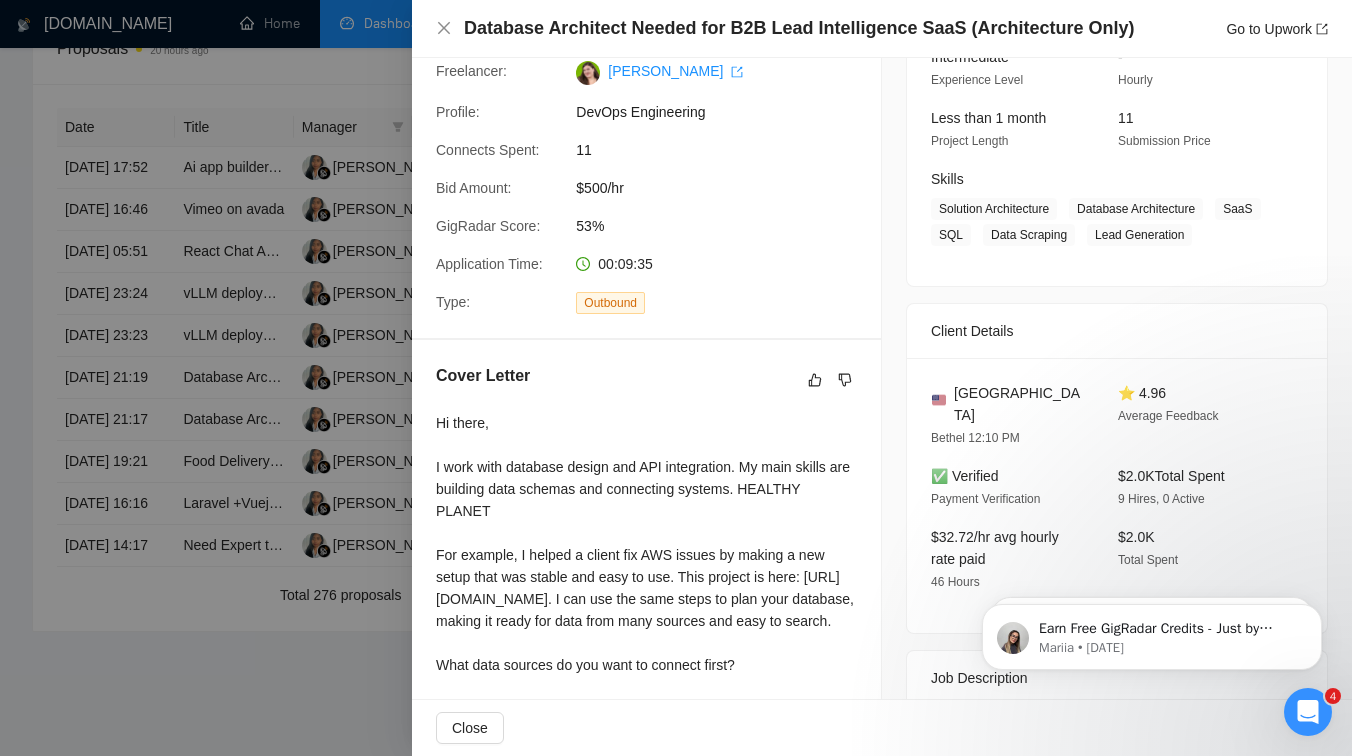 click at bounding box center (676, 378) 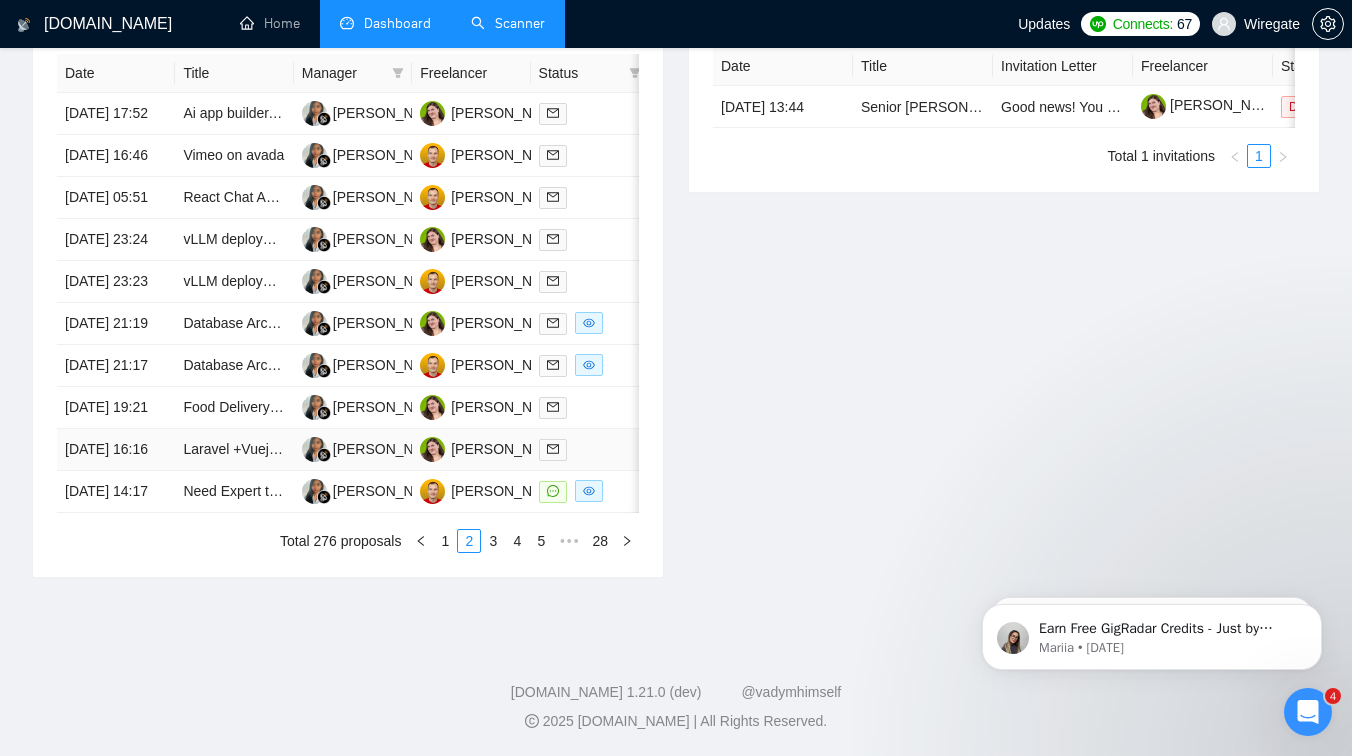 scroll, scrollTop: 911, scrollLeft: 0, axis: vertical 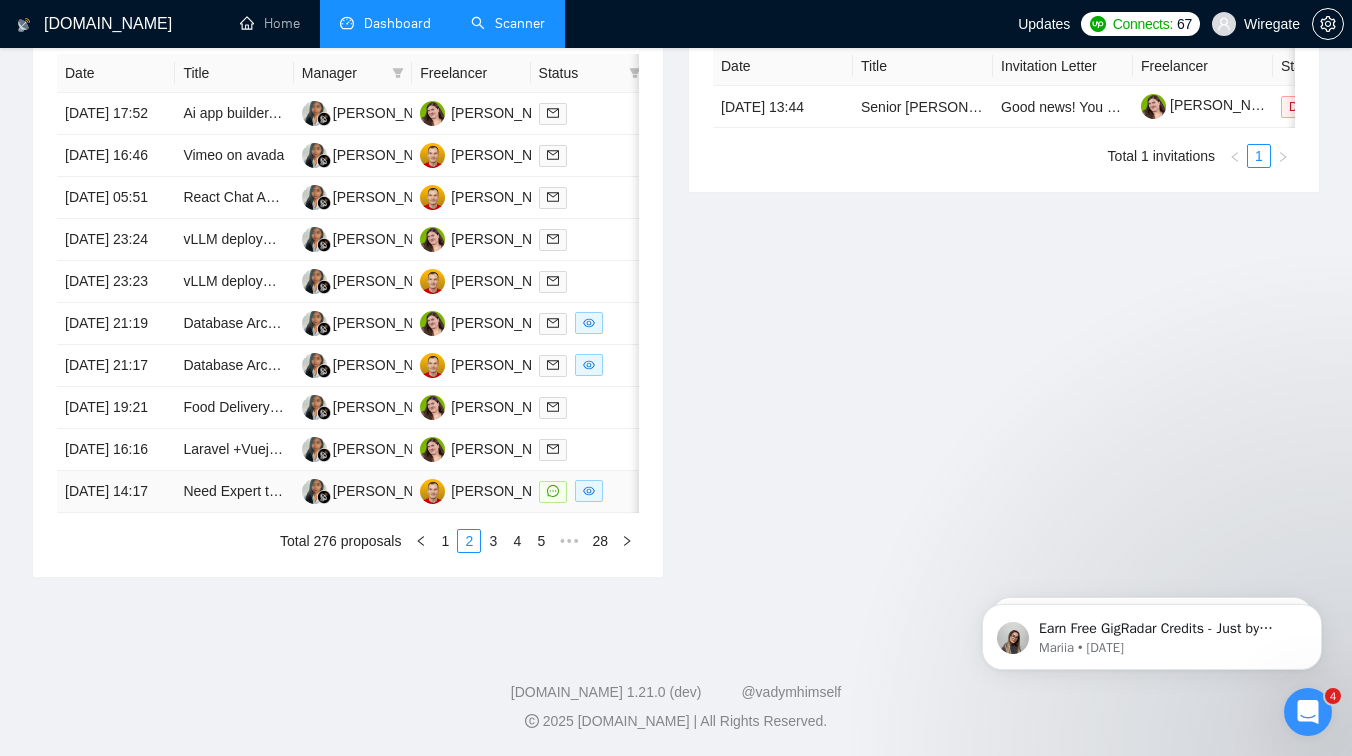 click on "Need Expert to Fix and Improve Our Matrix/Synapse Server (Hosted on AWS)" at bounding box center [234, 492] 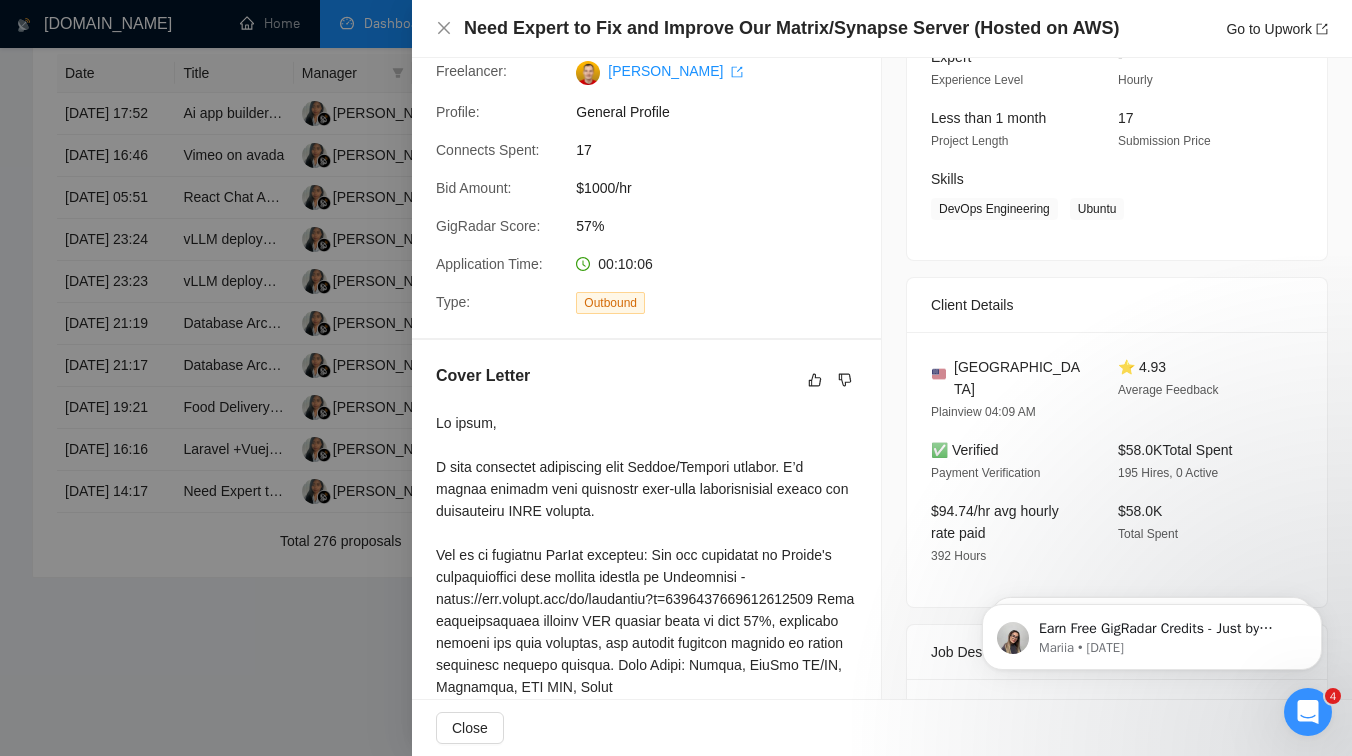 click at bounding box center (676, 378) 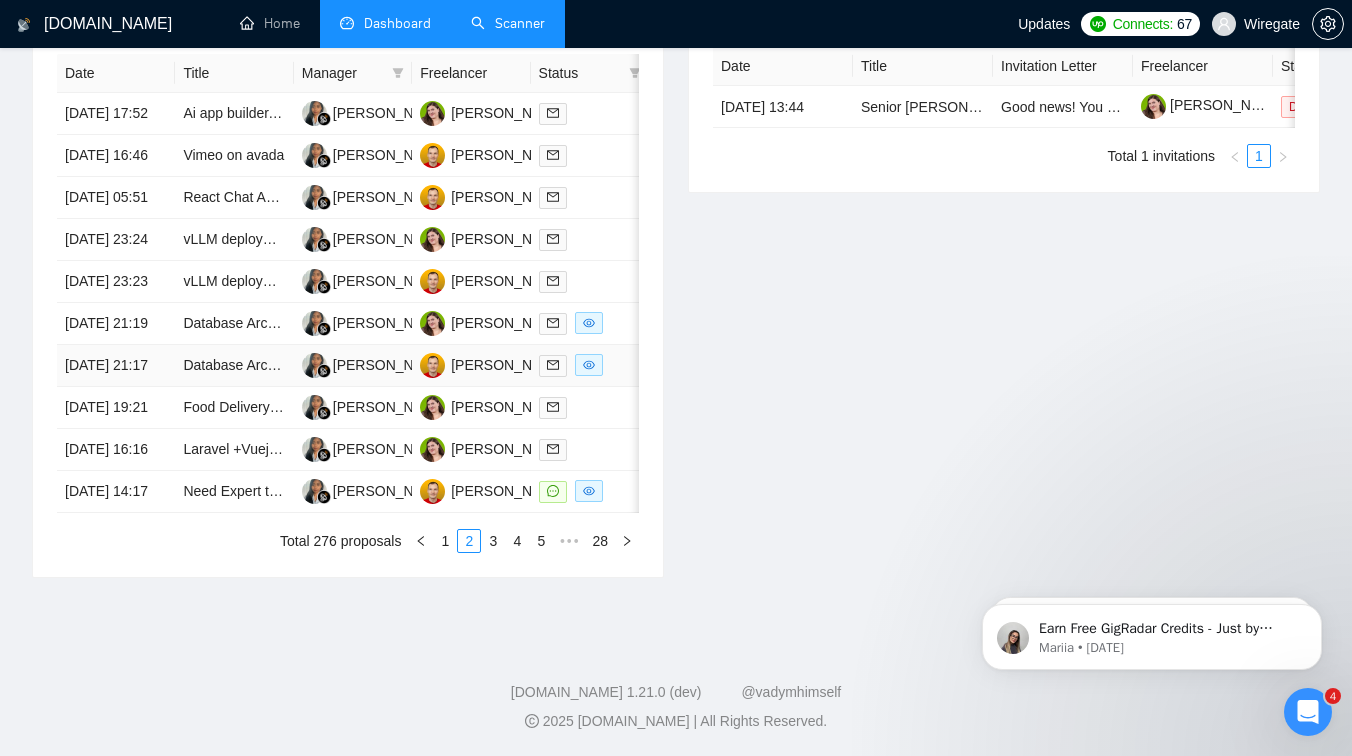 click on "Database Architect Needed for B2B Lead Intelligence SaaS (Architecture Only)" at bounding box center (234, 366) 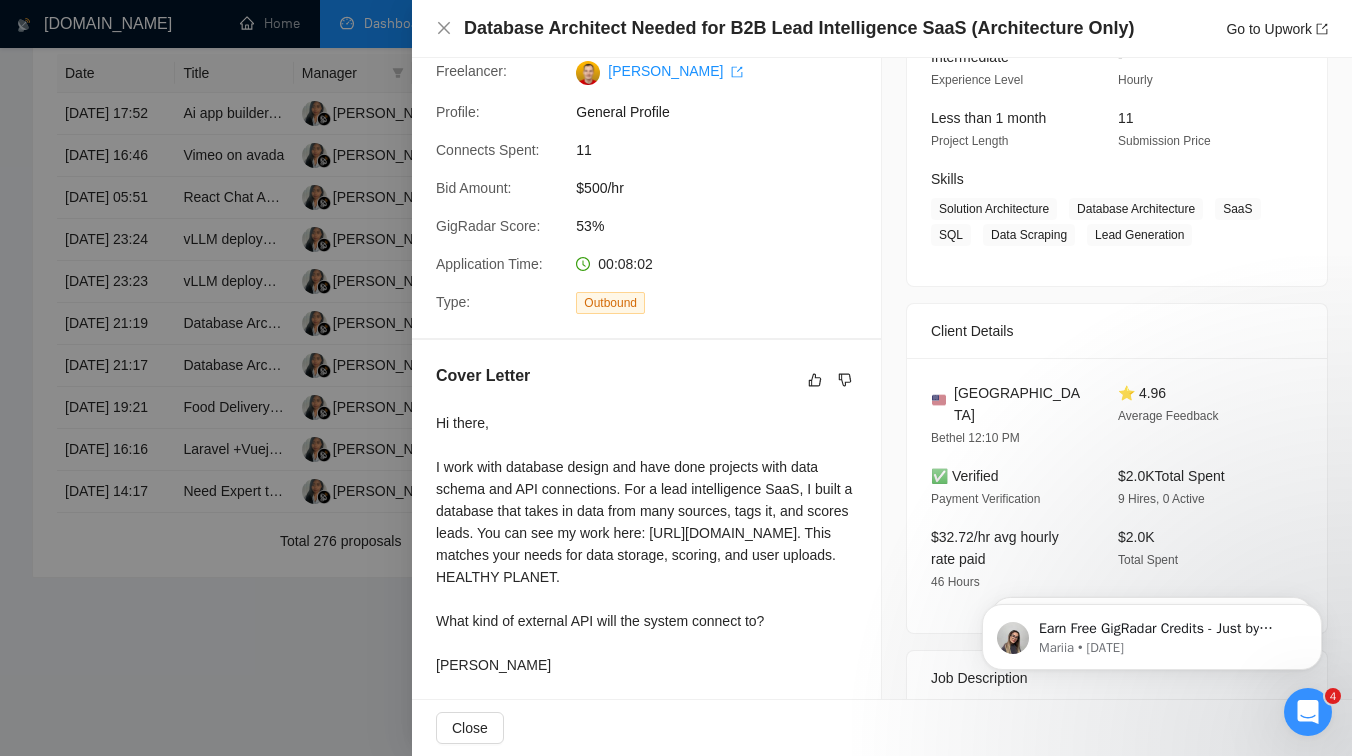 click at bounding box center [676, 378] 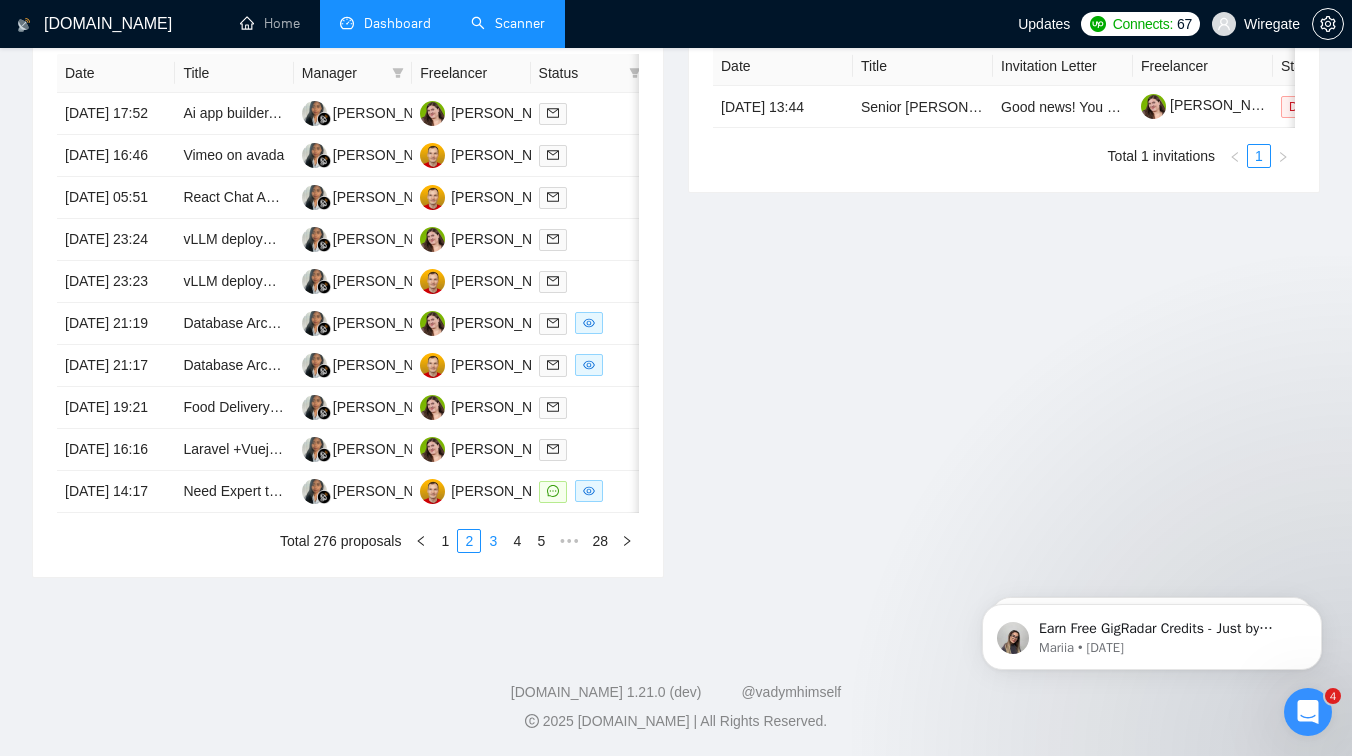 click on "3" at bounding box center [493, 541] 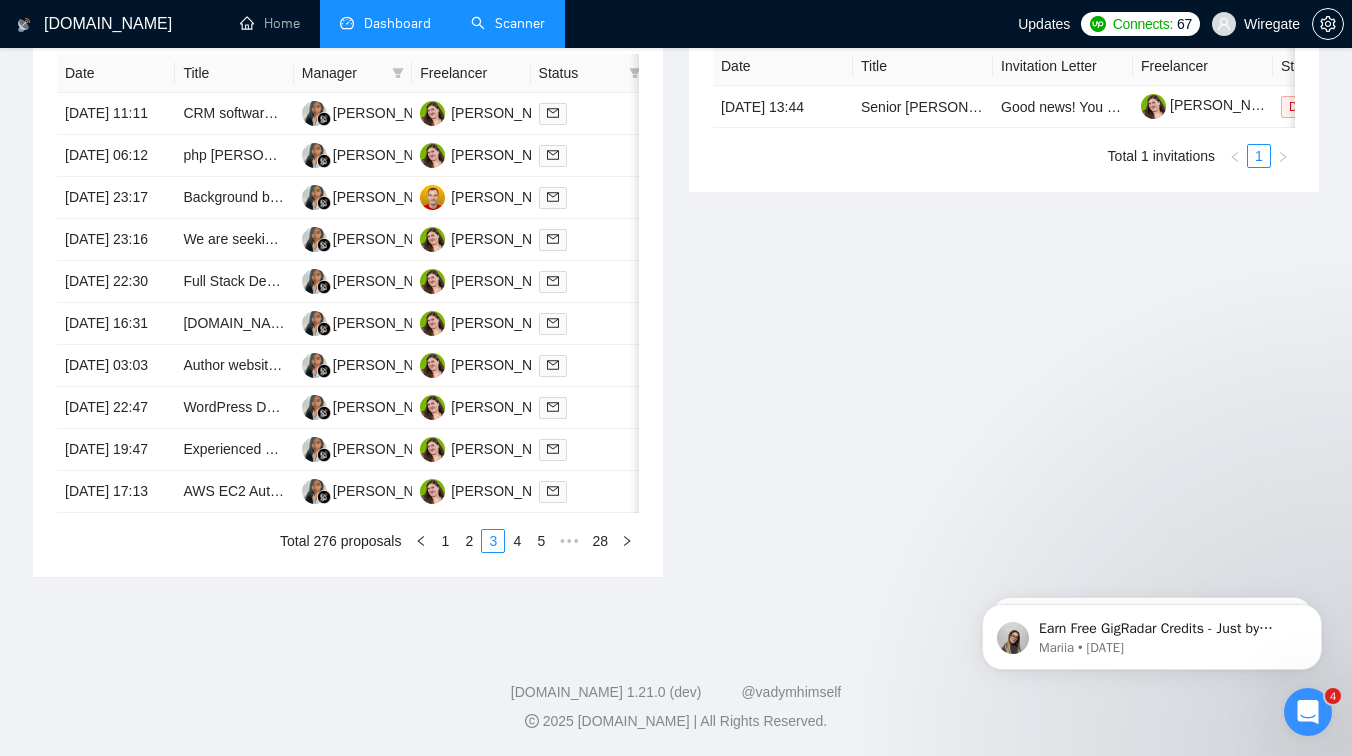 scroll, scrollTop: 895, scrollLeft: 0, axis: vertical 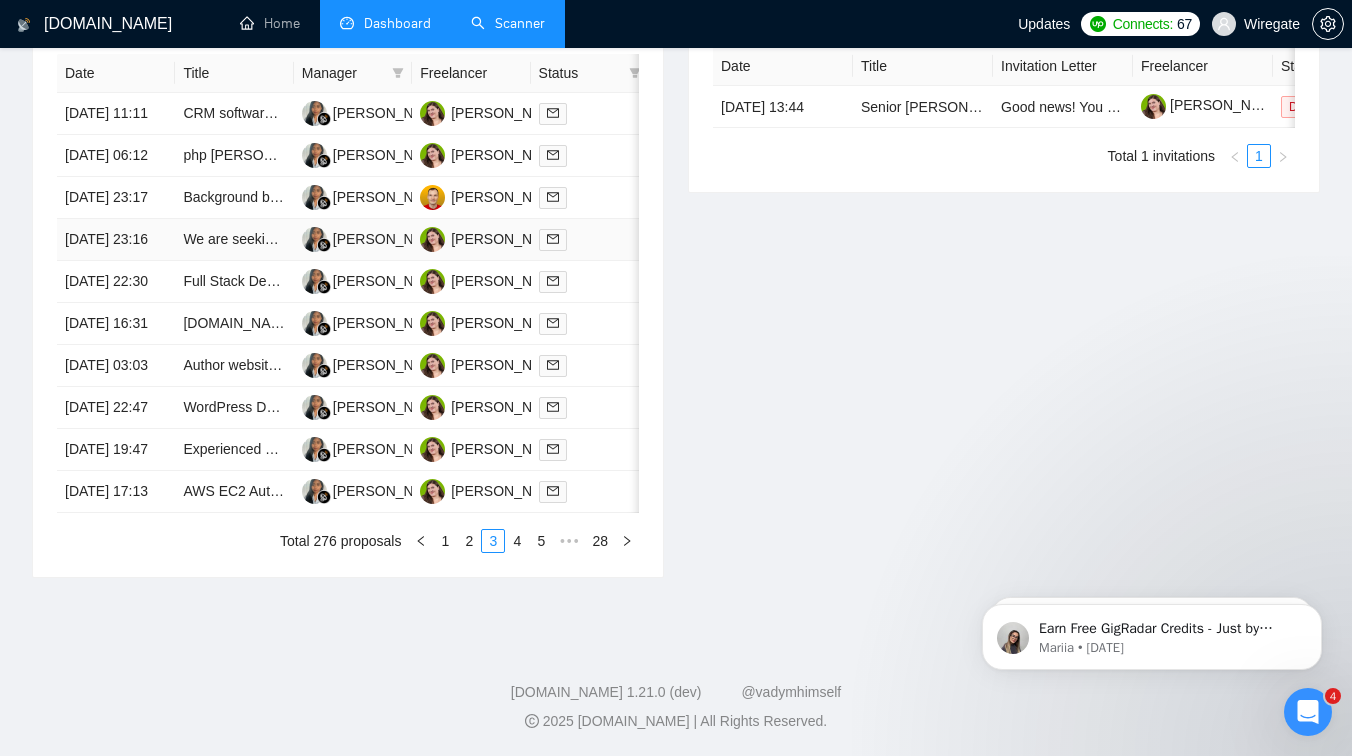 click on "We are seeking a highly motivated Front-End Developer for a AI-Driven Climate Finance Software" at bounding box center (234, 240) 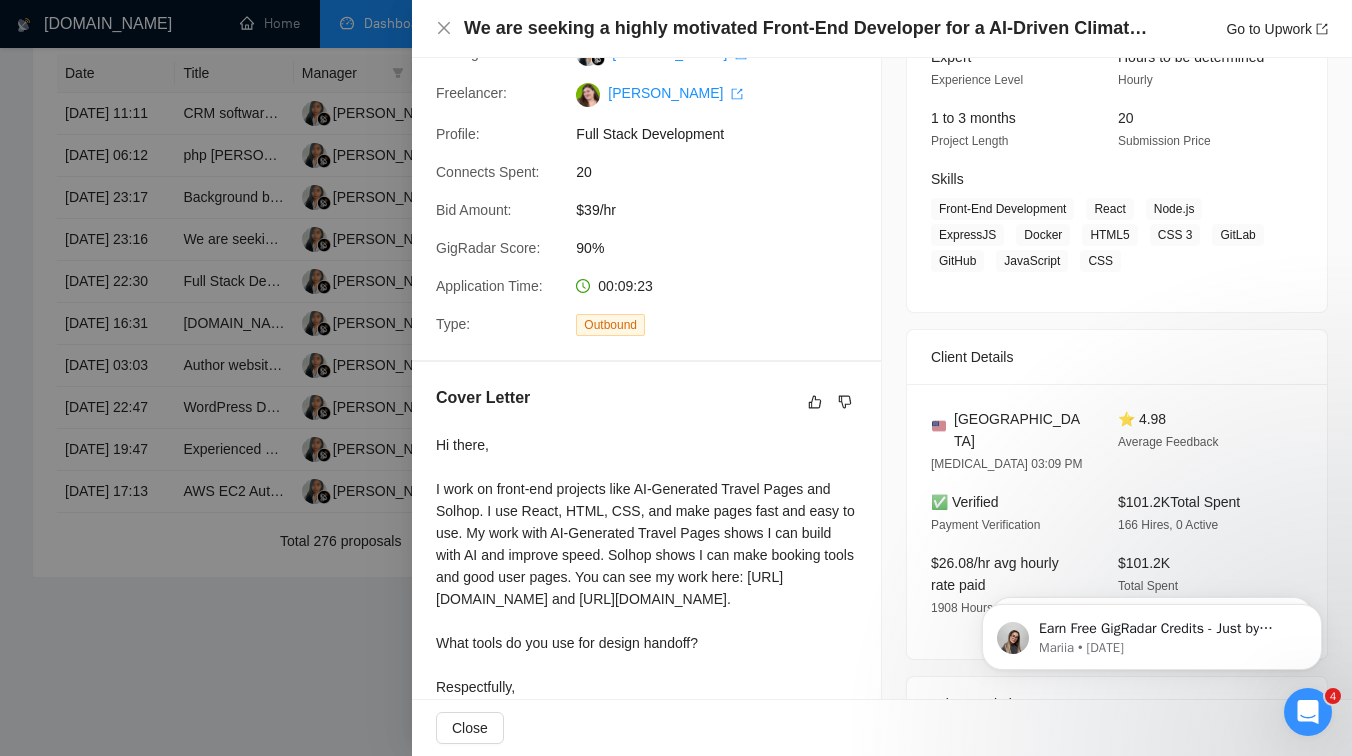 click at bounding box center [676, 378] 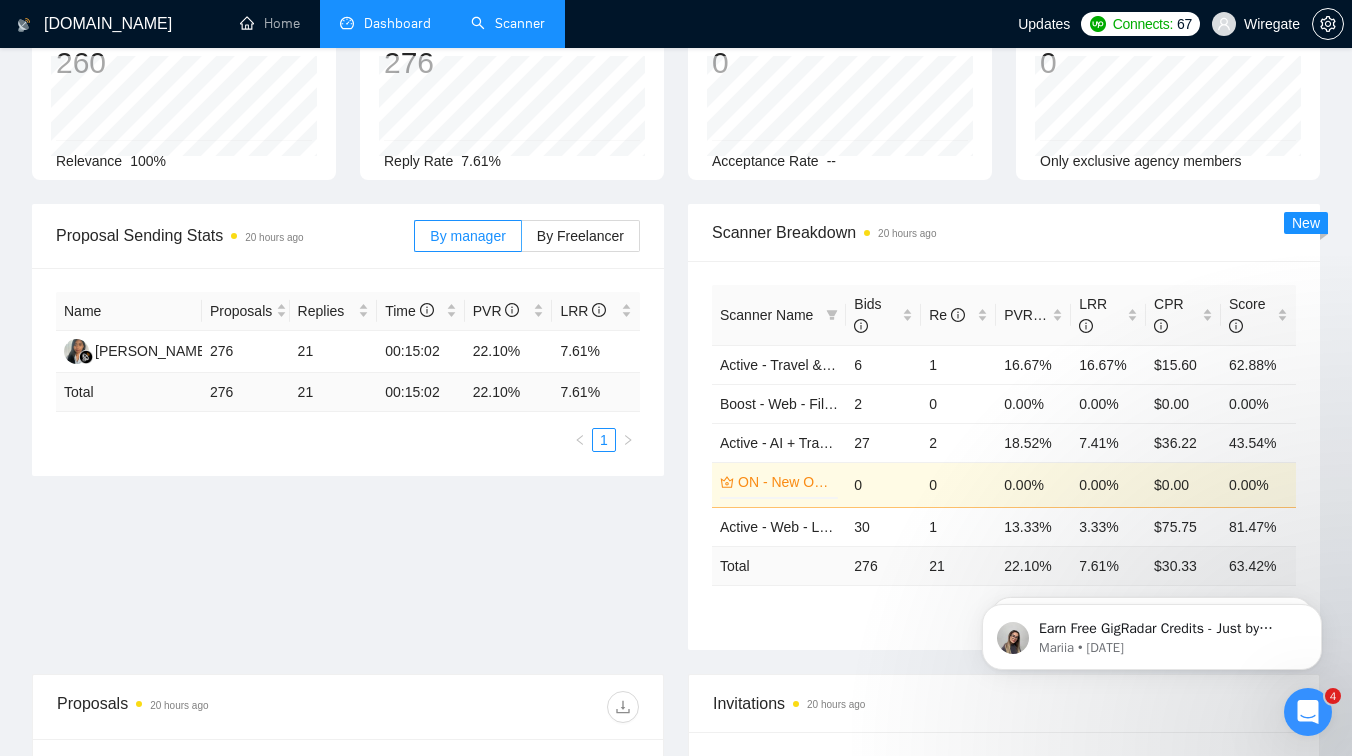 scroll, scrollTop: 0, scrollLeft: 0, axis: both 